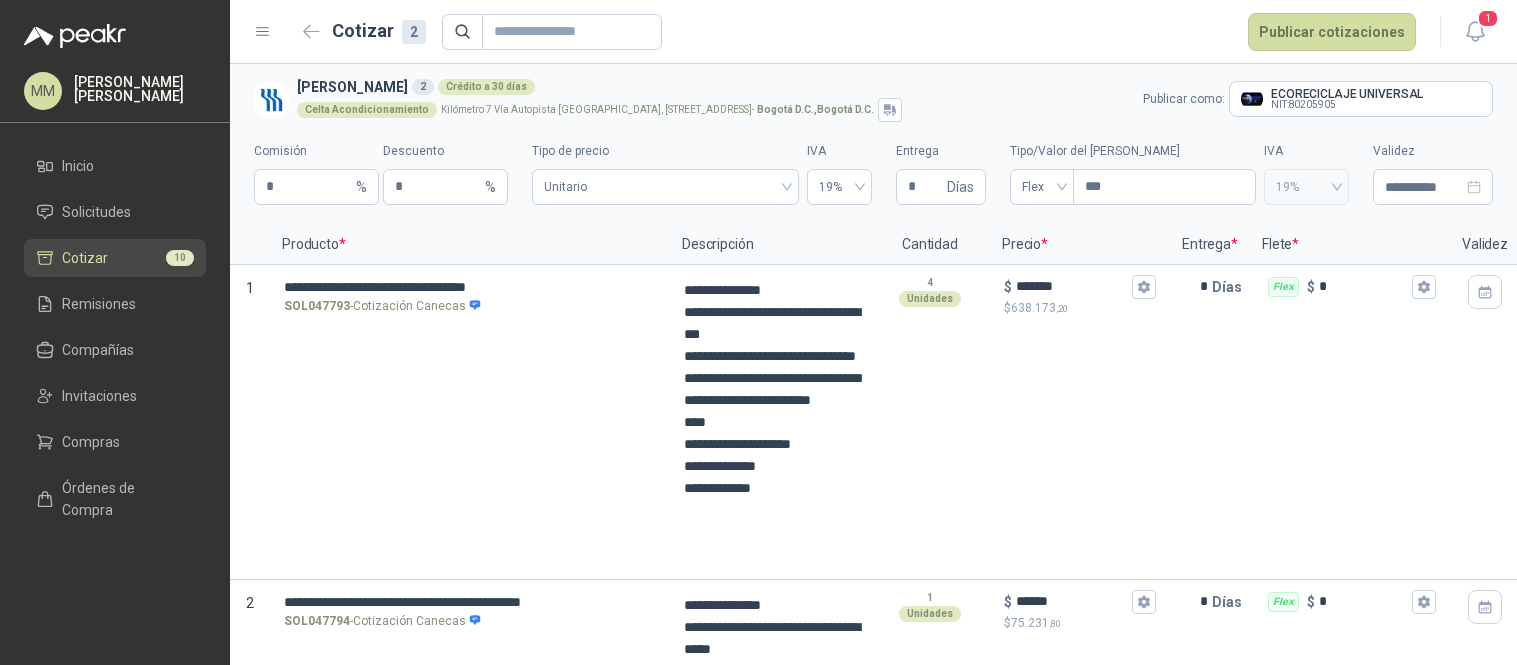 scroll, scrollTop: 0, scrollLeft: 0, axis: both 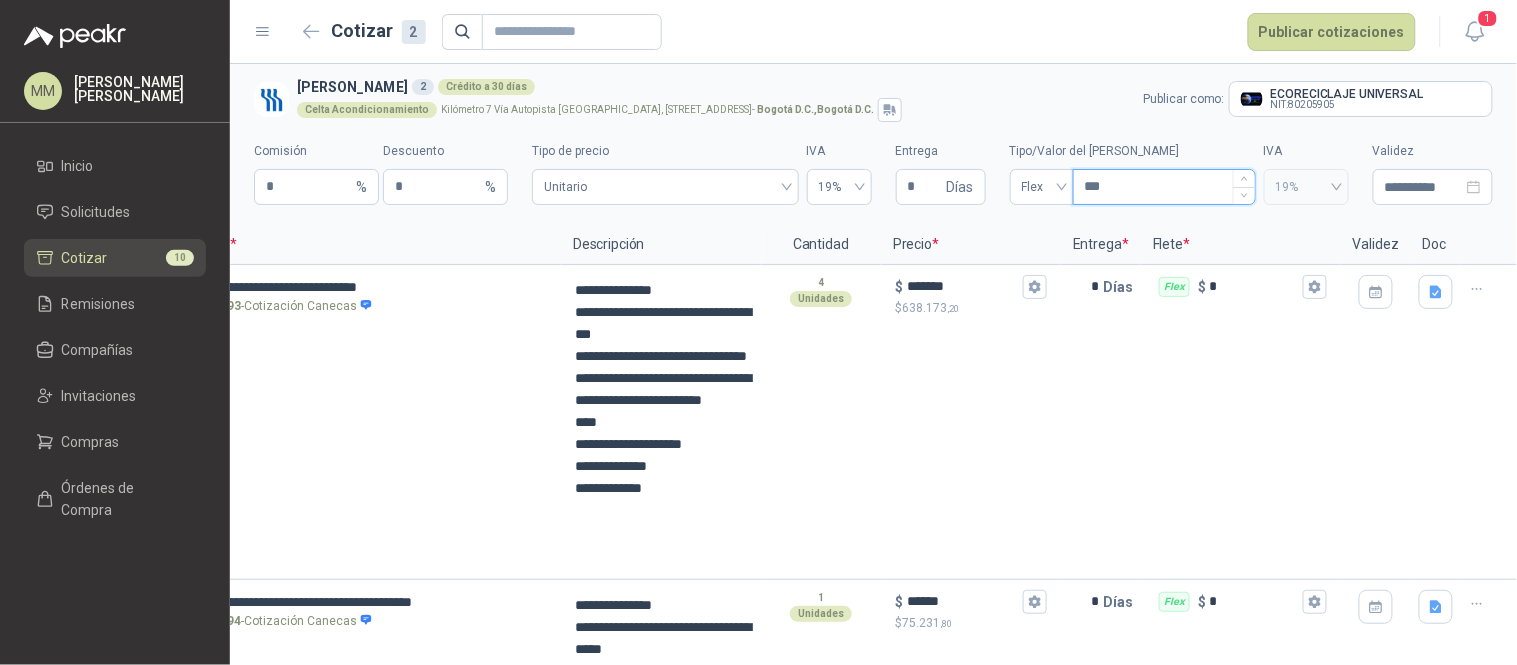 click on "***" at bounding box center (1164, 187) 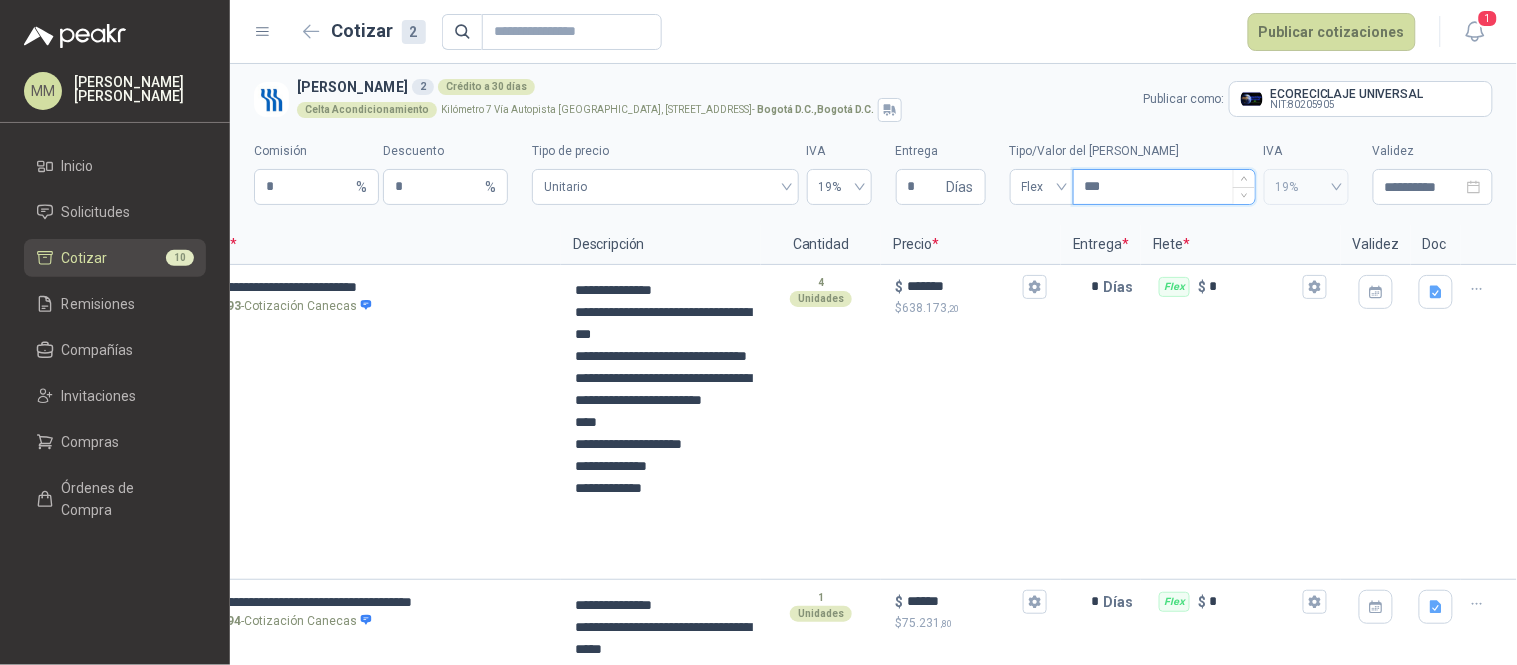 type 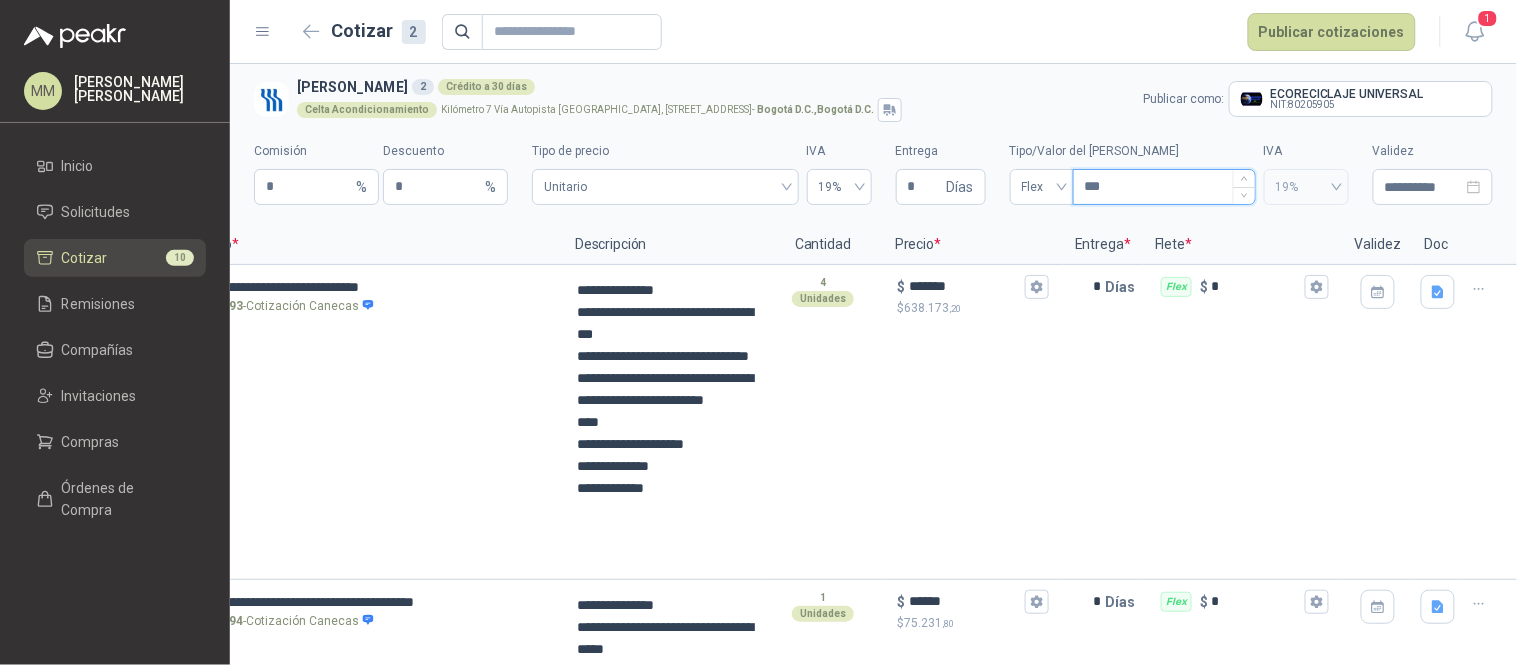 type on "****" 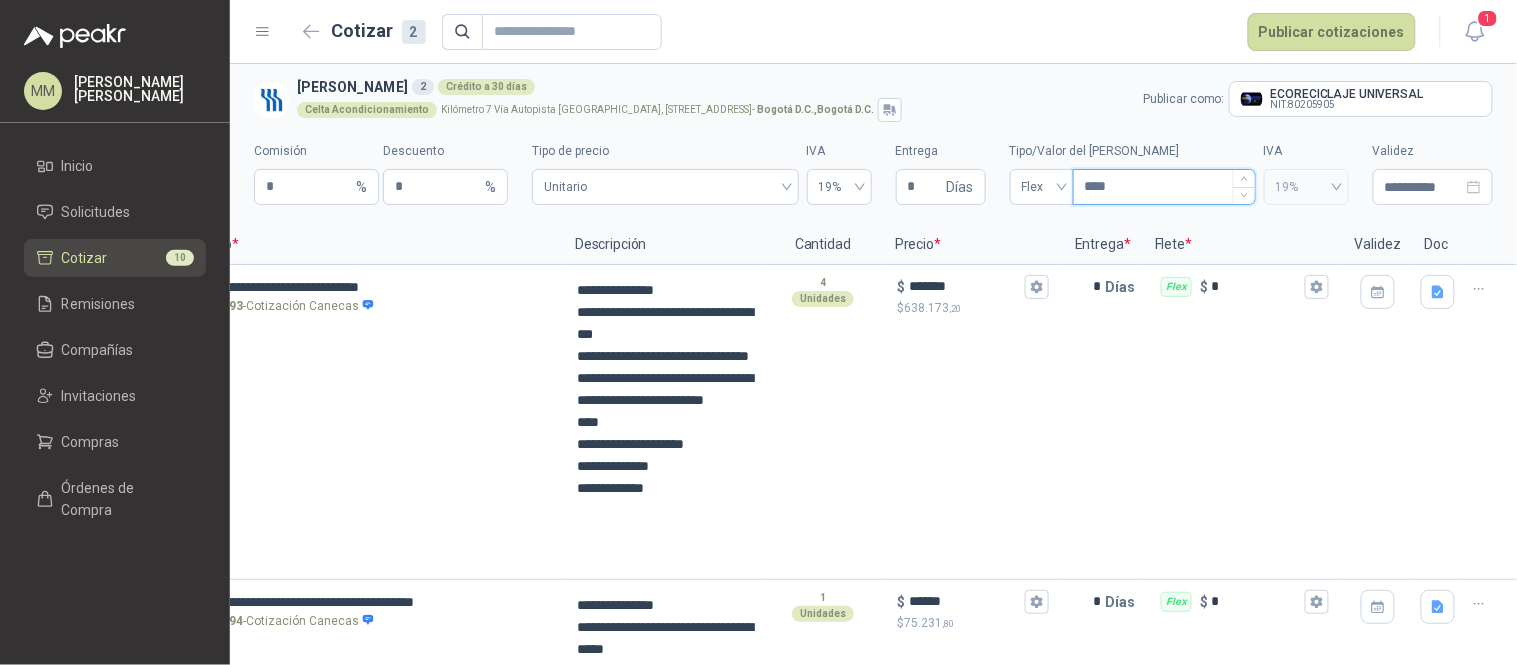 type 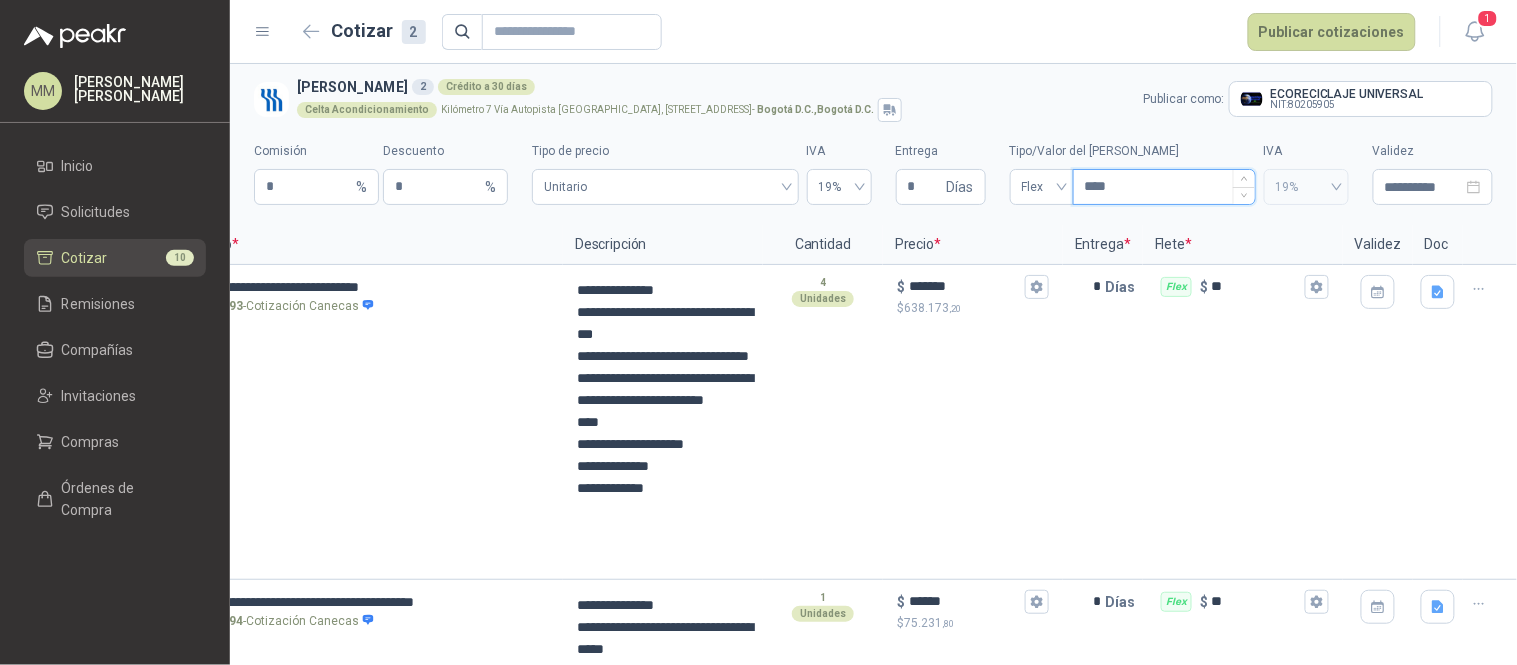 type on "*****" 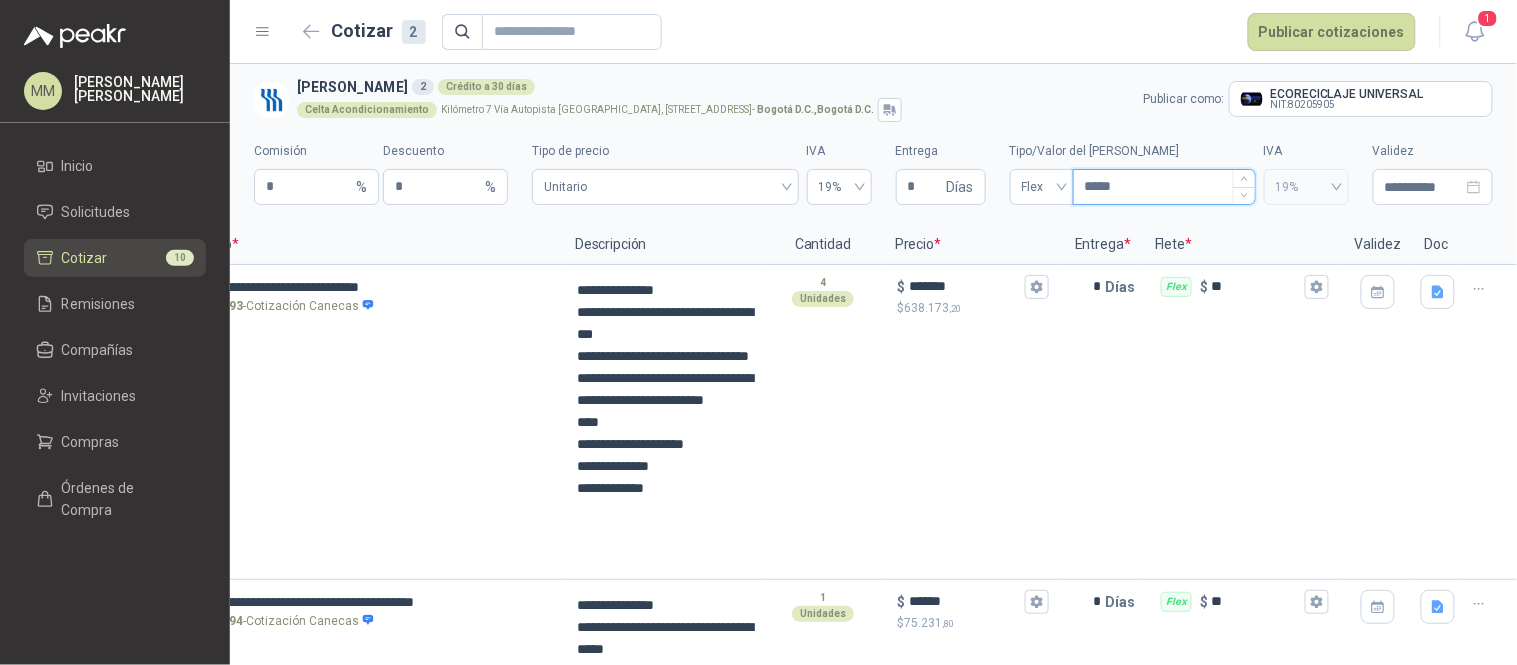 type 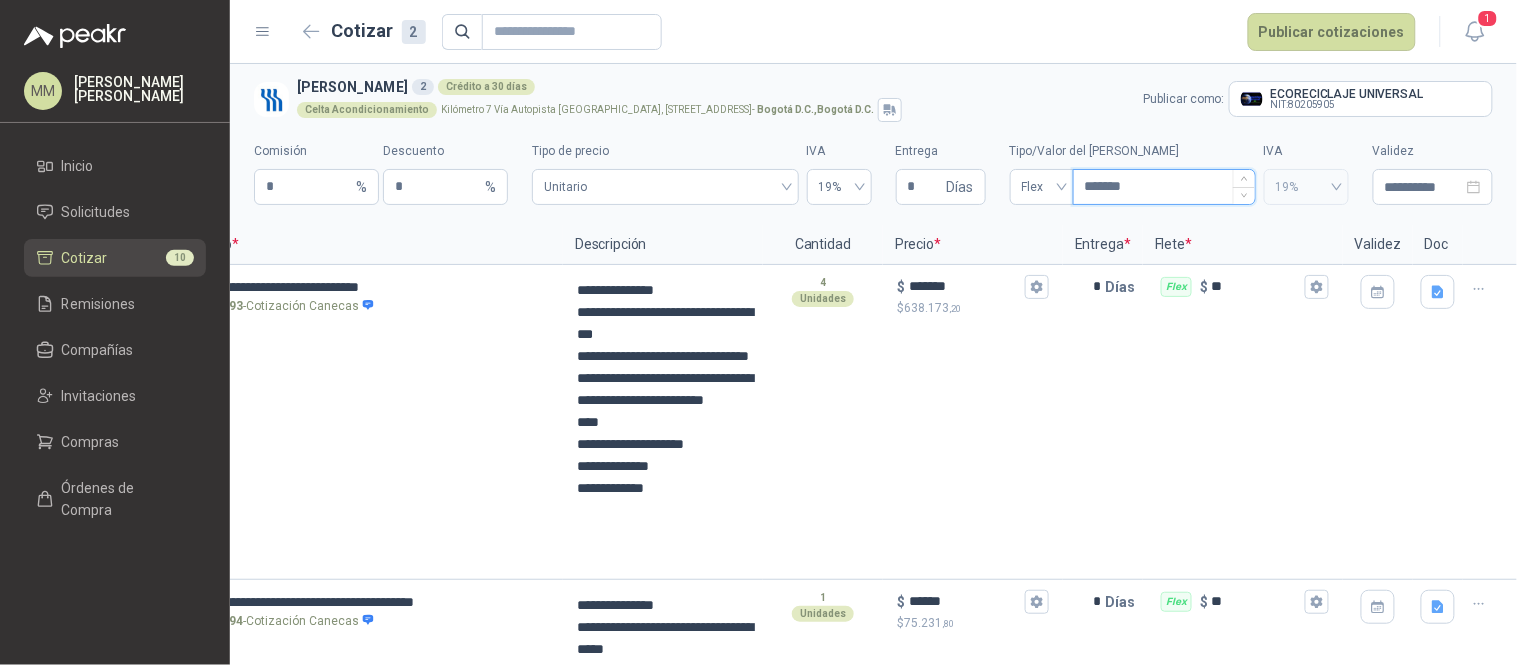 type 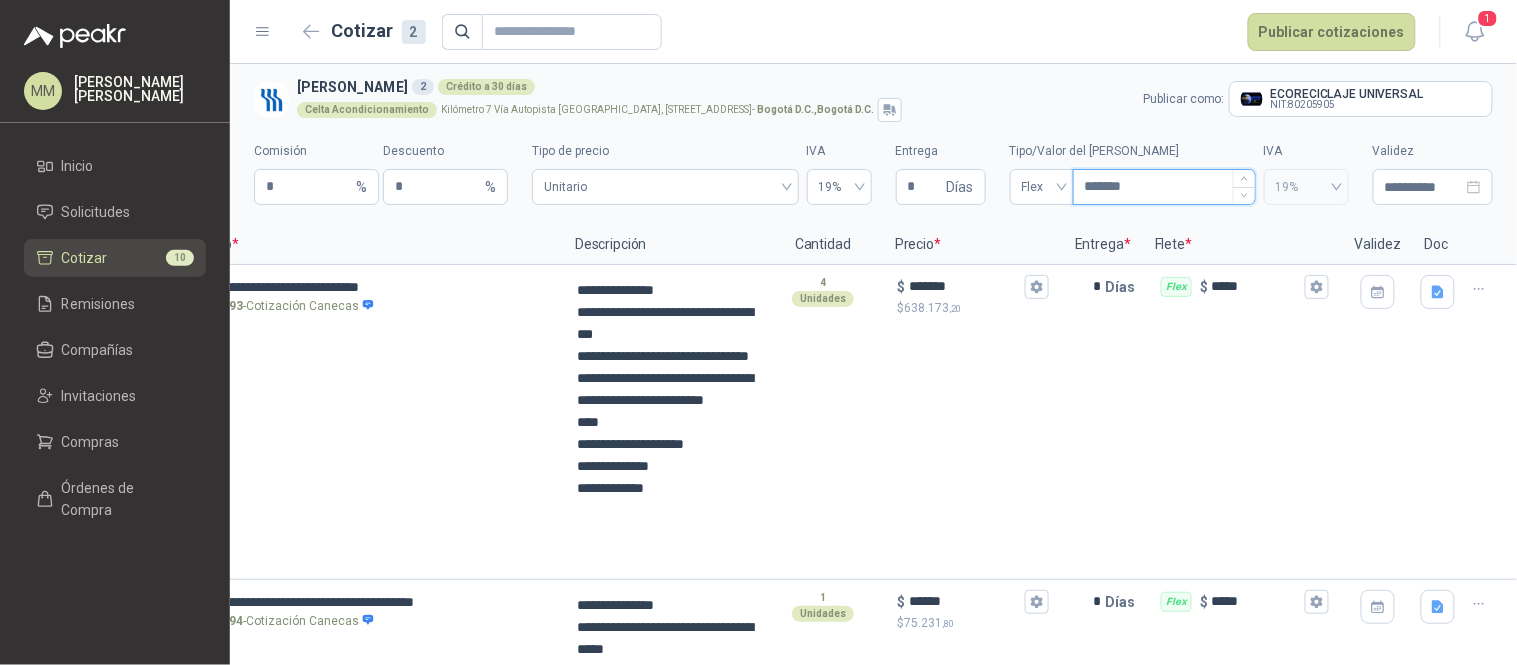 type on "********" 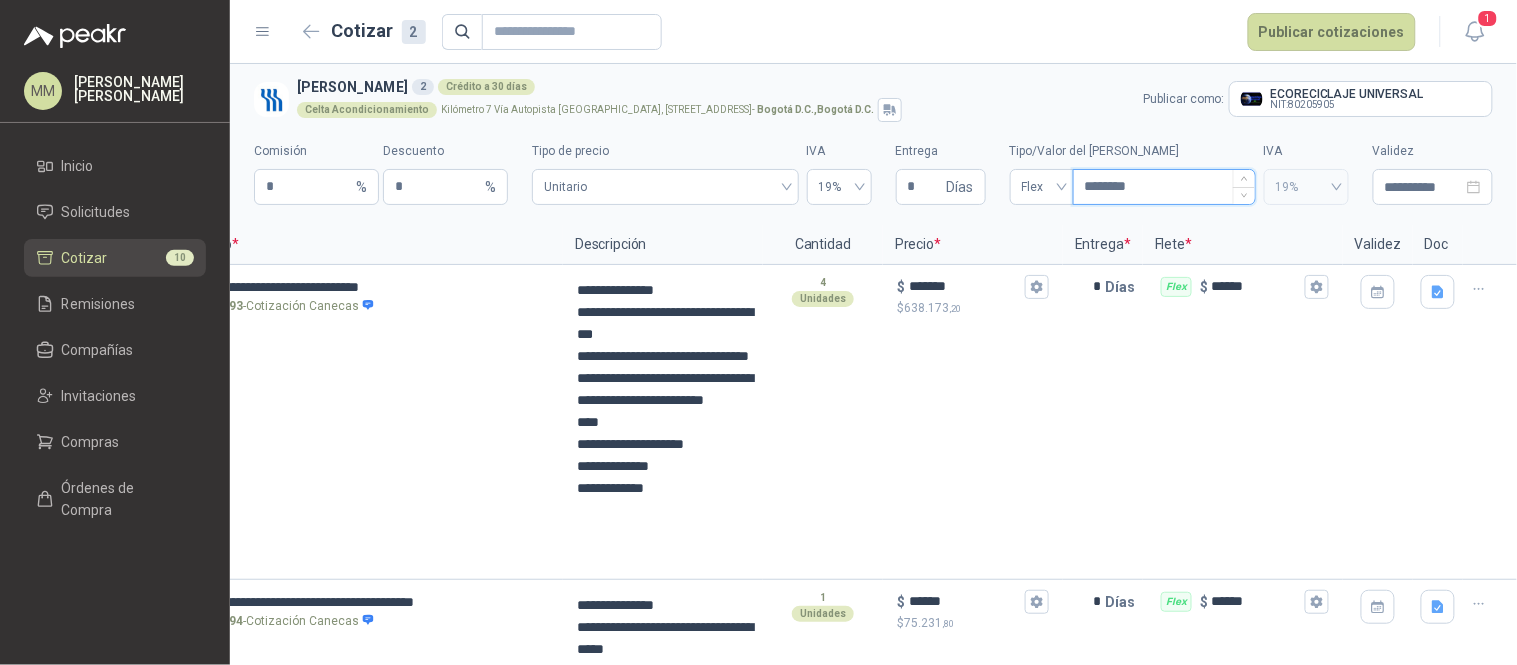 type 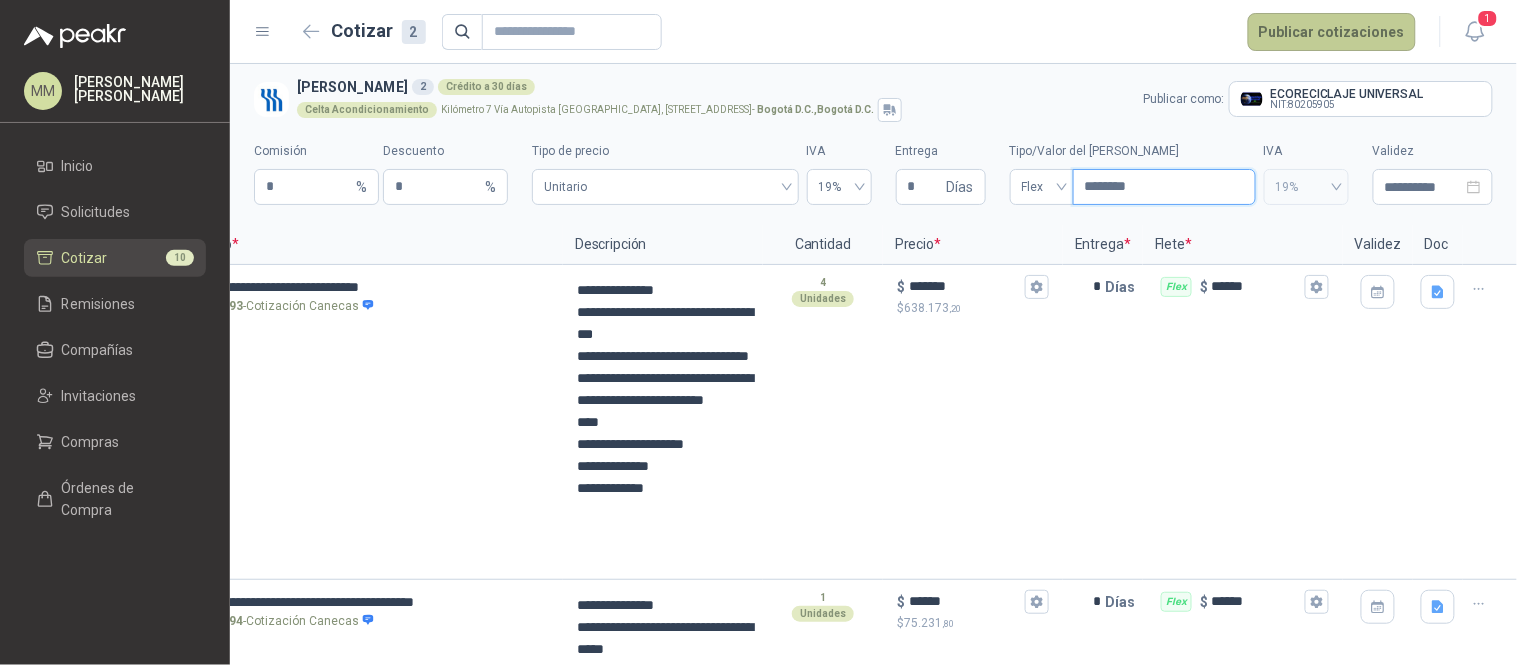 type on "********" 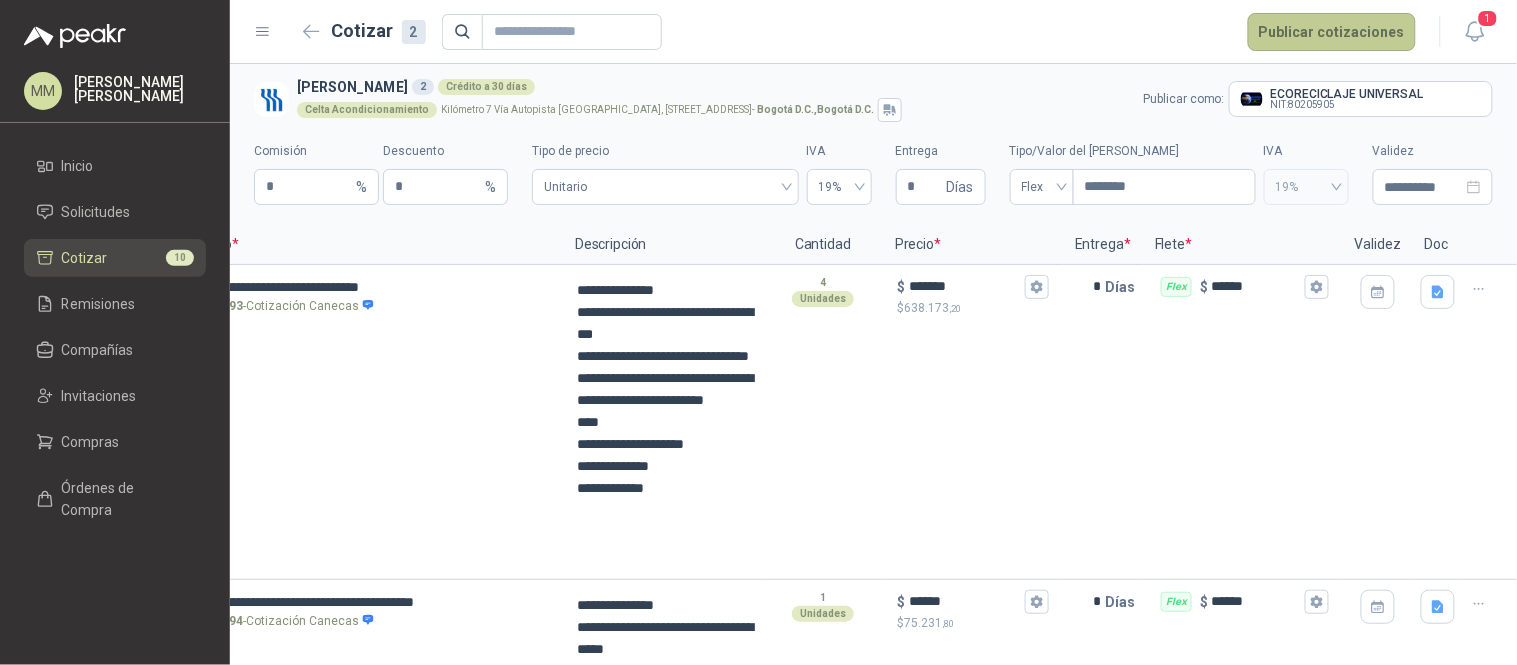 click on "Publicar cotizaciones" at bounding box center (1332, 32) 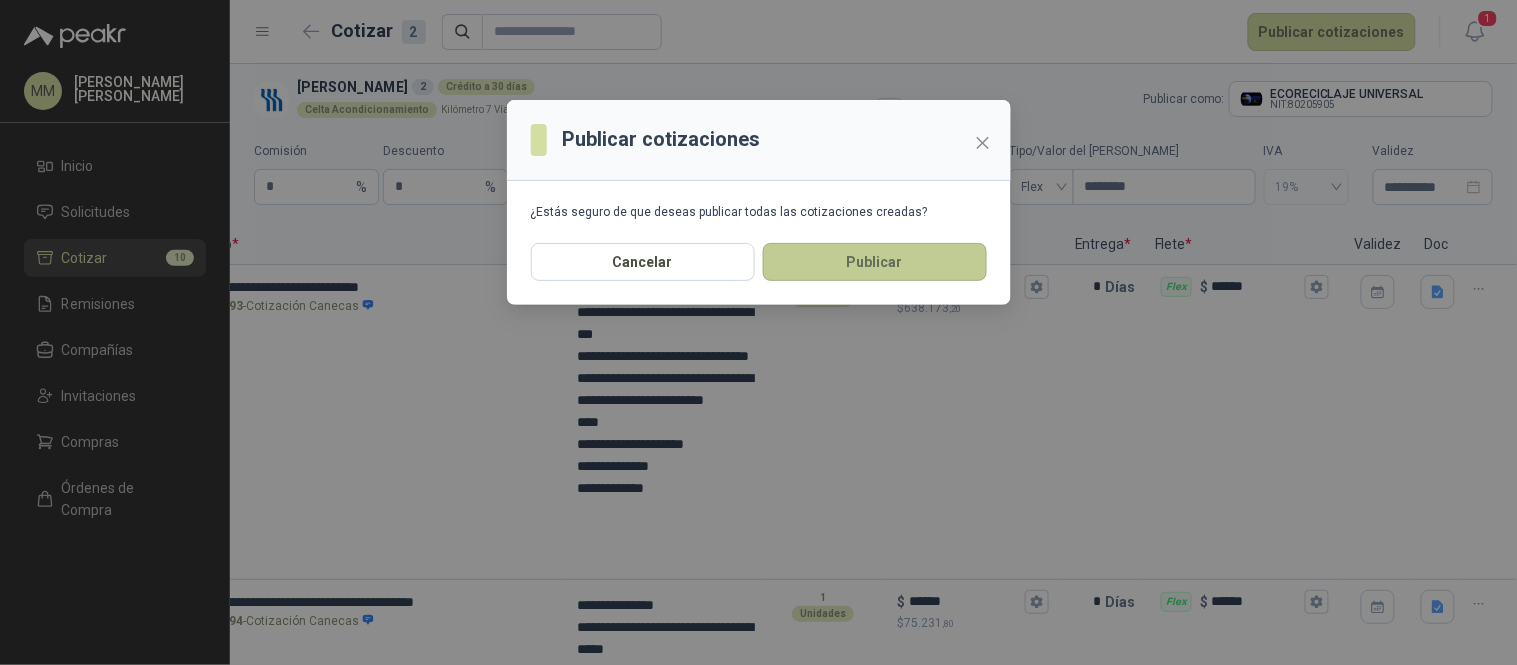 click on "Publicar" at bounding box center (875, 262) 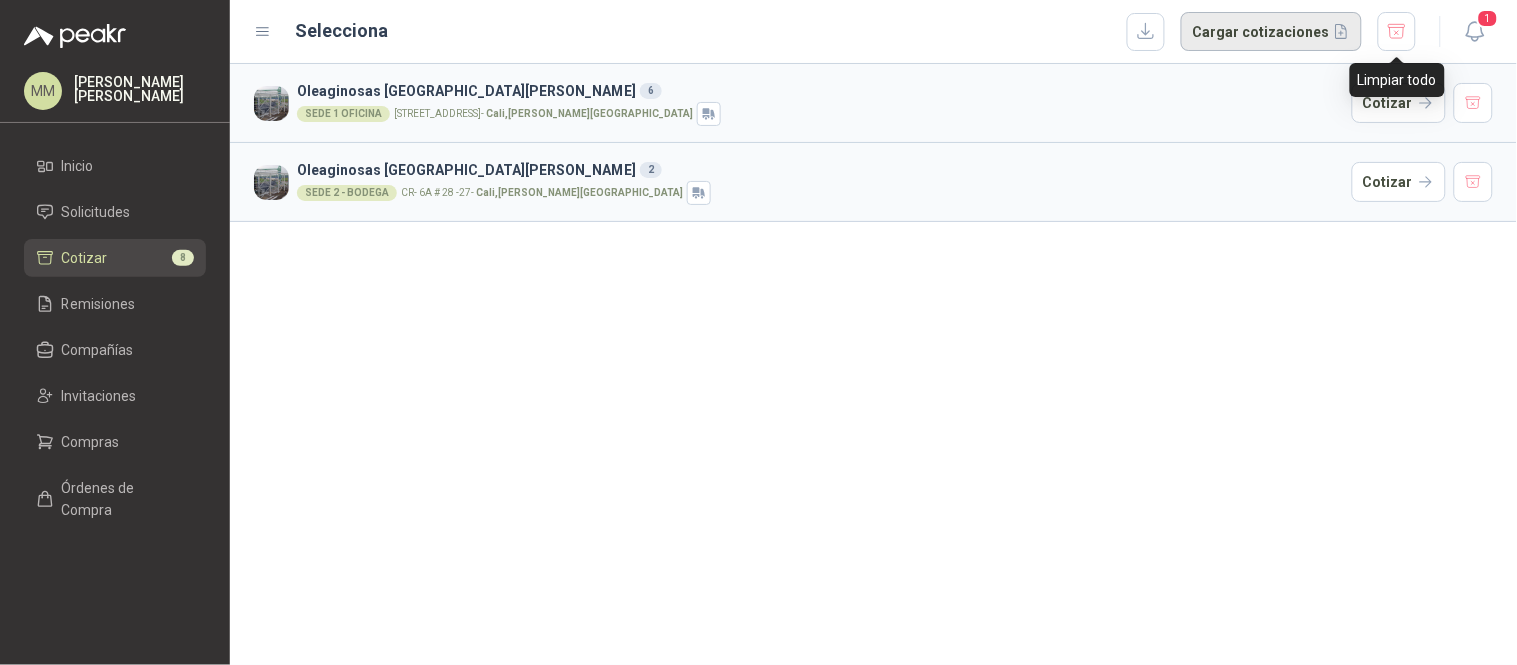 click at bounding box center [1397, 31] 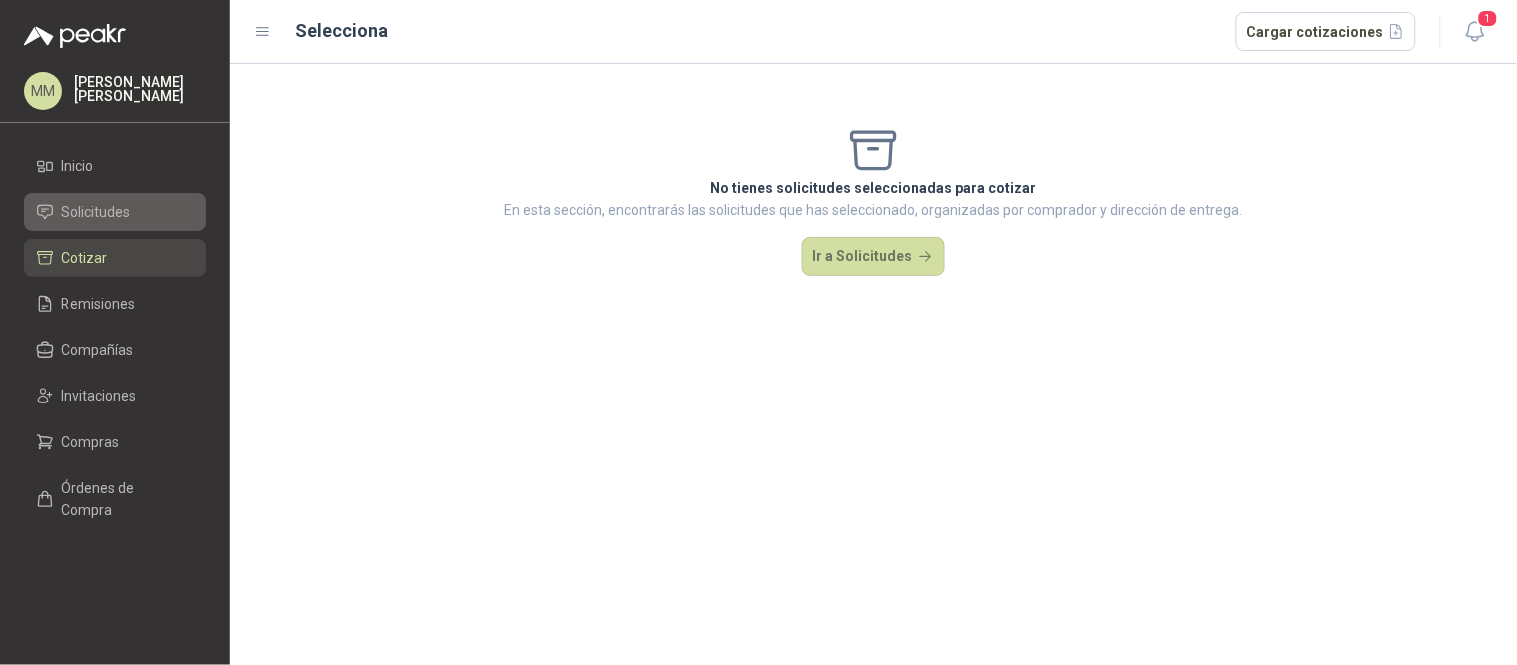 click on "Solicitudes" at bounding box center [96, 212] 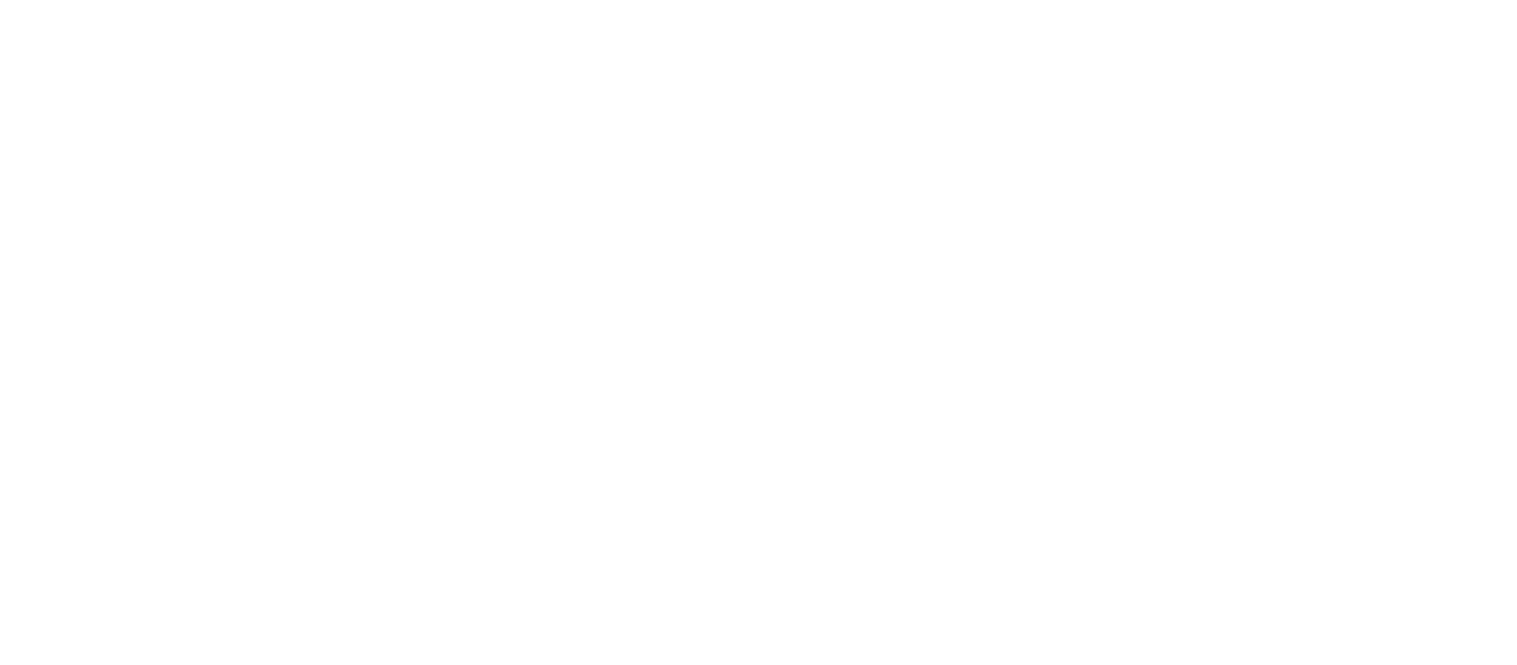 scroll, scrollTop: 0, scrollLeft: 0, axis: both 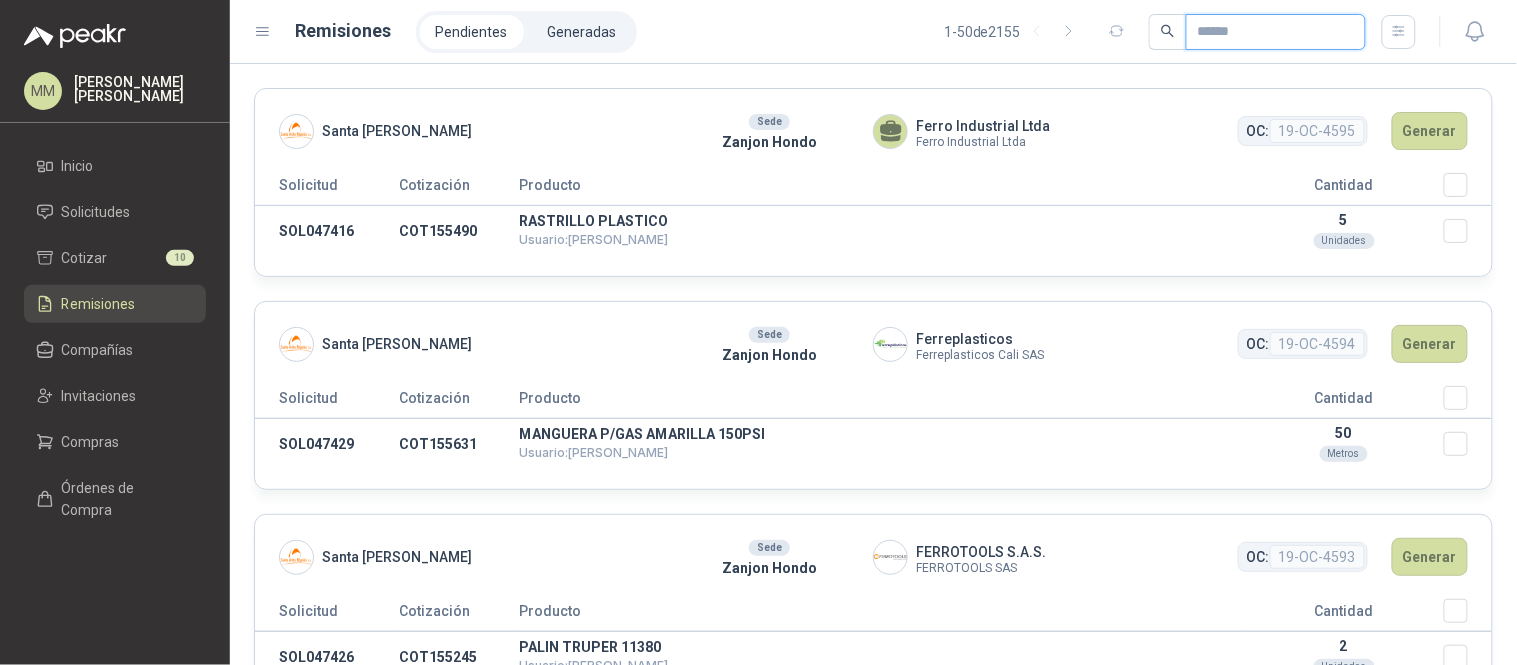 click at bounding box center (1268, 32) 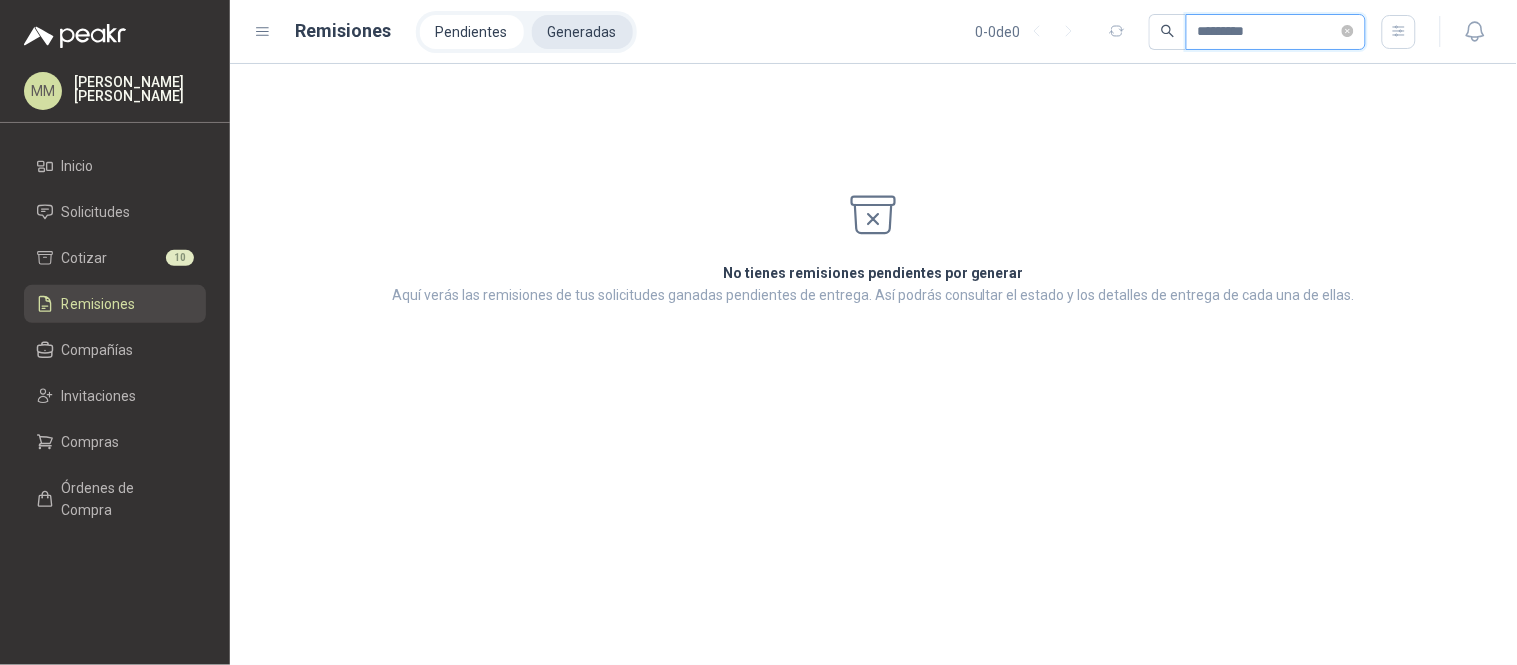 type on "*********" 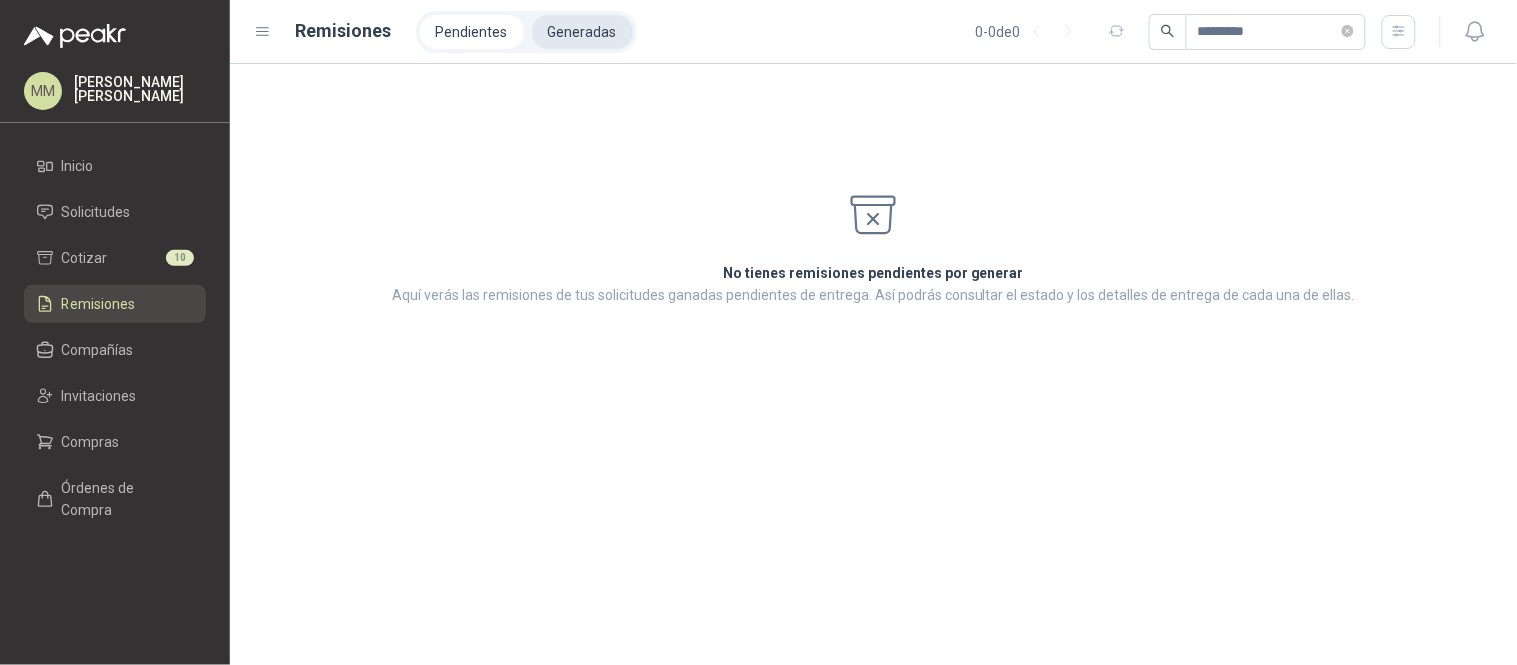 click on "Generadas" at bounding box center [582, 32] 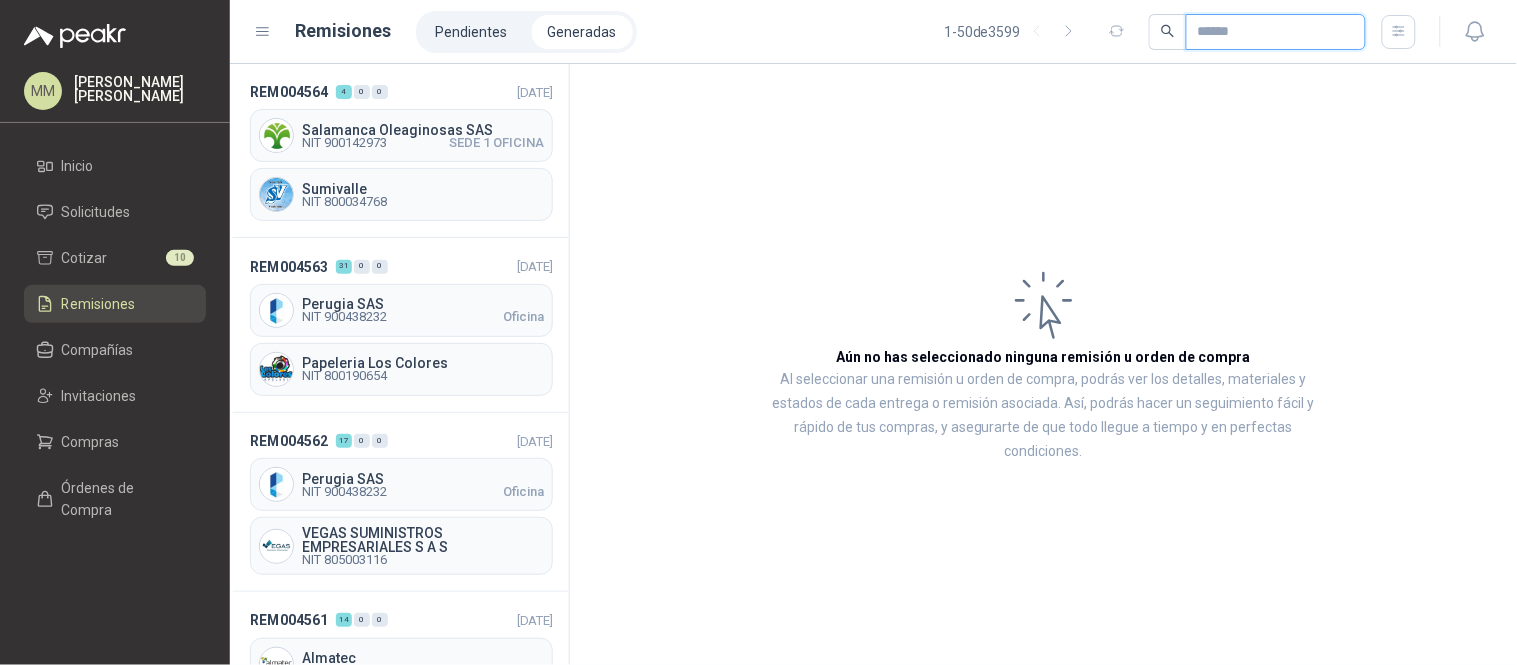click at bounding box center [1268, 32] 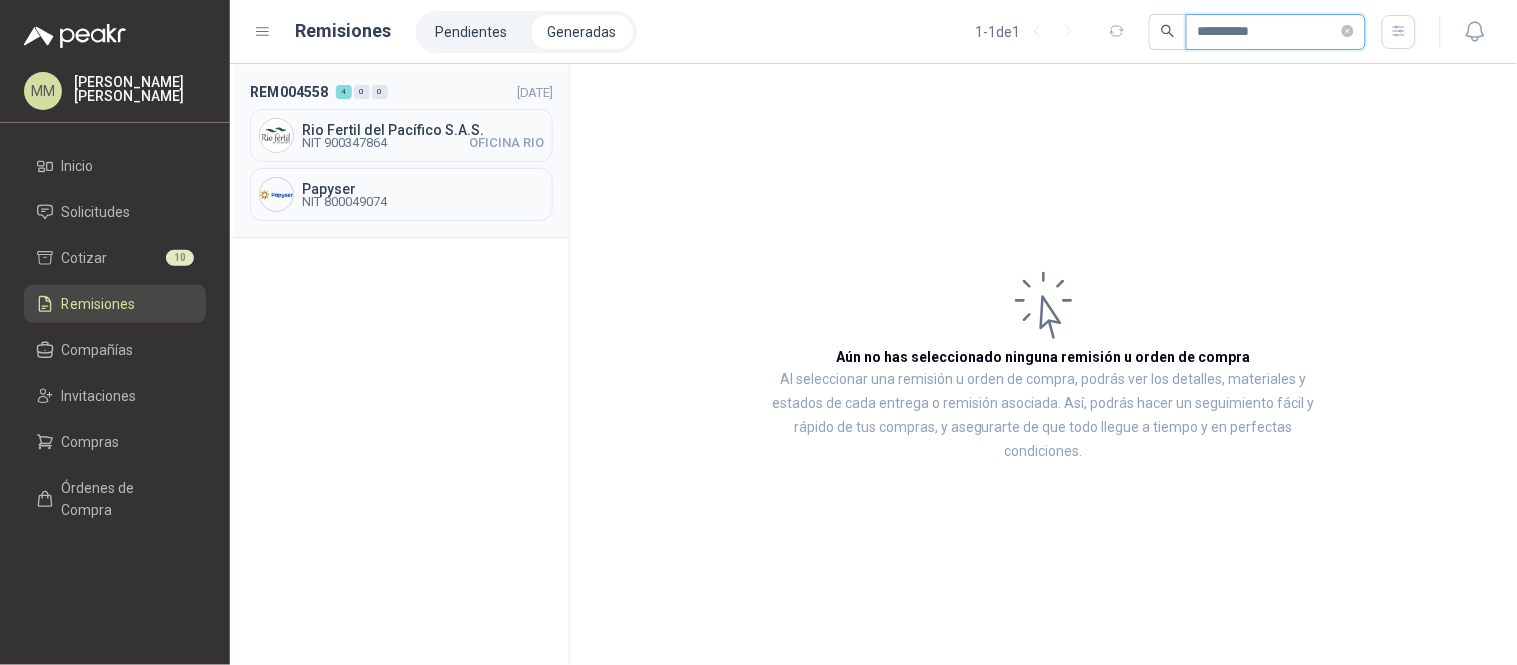 type on "*********" 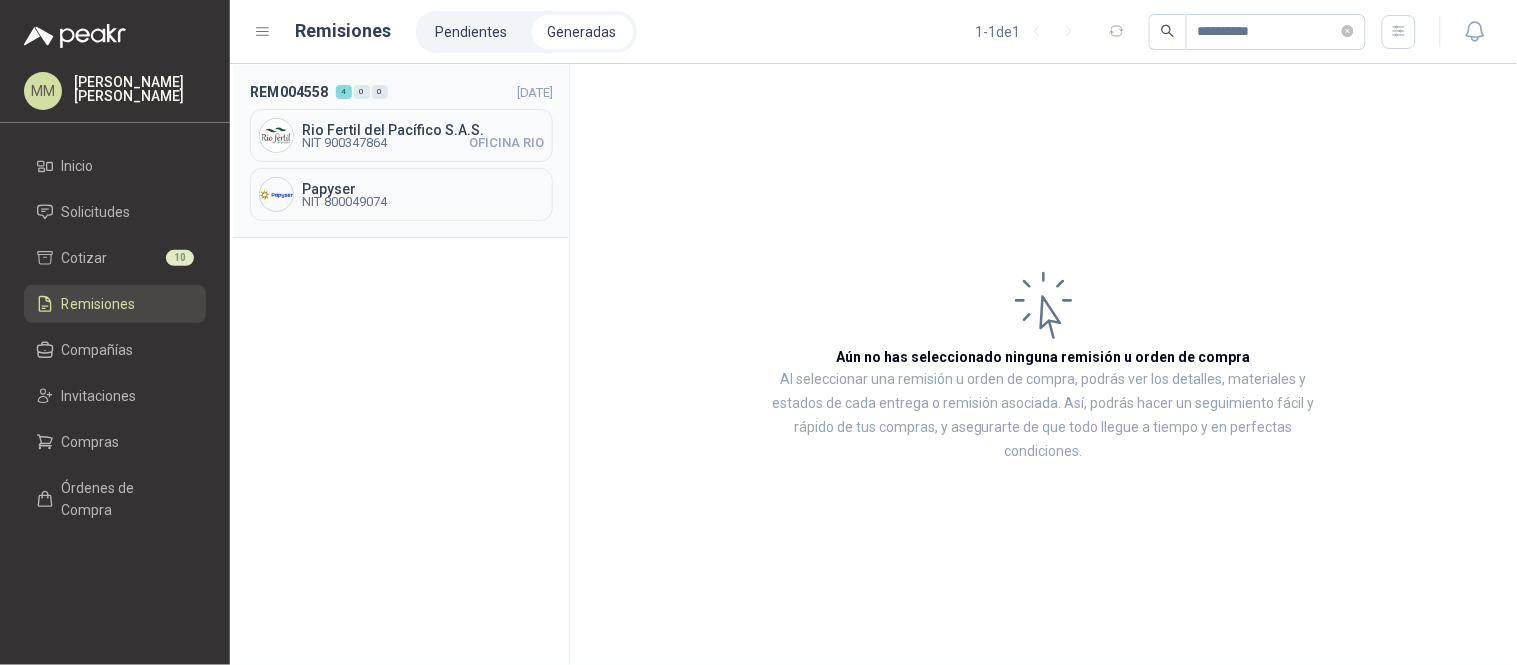 click on "REM004558 4 0 0 02/07/2025   Rio Fertil del Pacífico S.A.S. NIT   900347864 OFICINA RIO Papyser NIT   800049074" at bounding box center (399, 151) 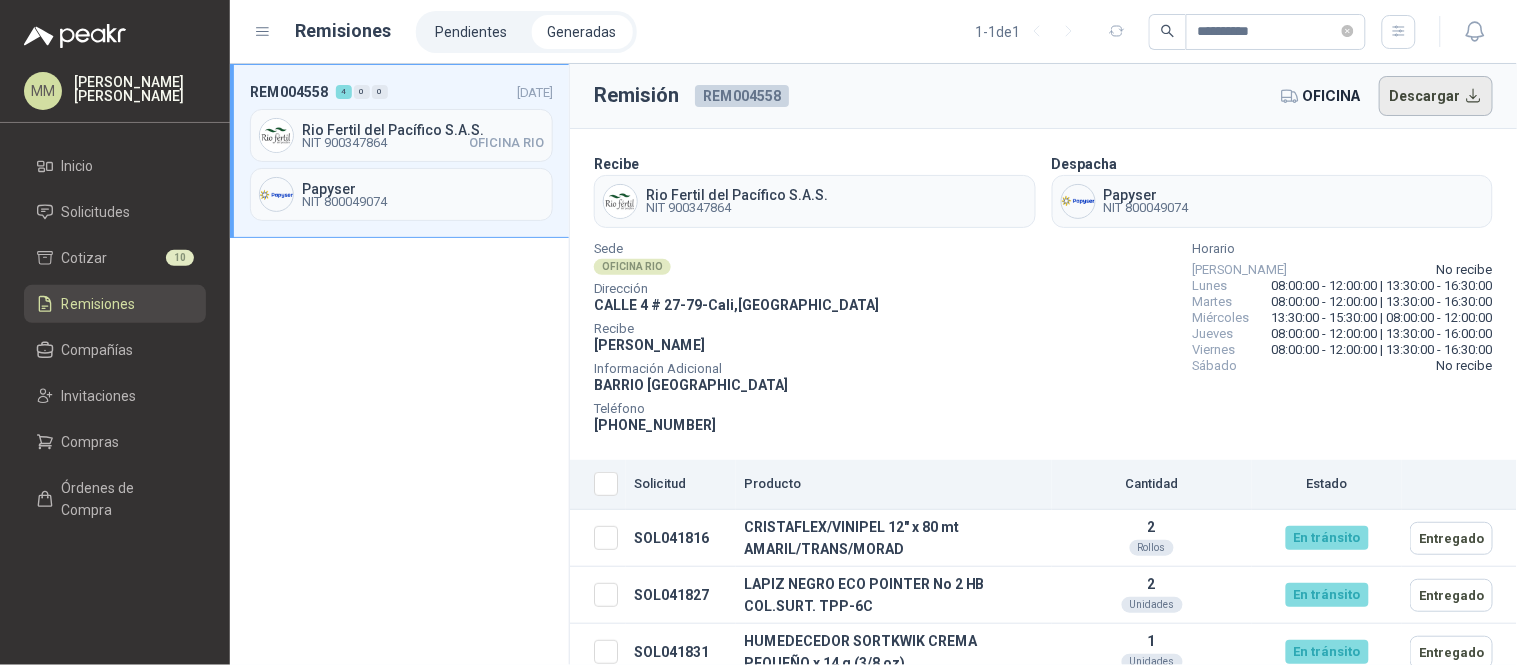 click on "Descargar" at bounding box center [1436, 96] 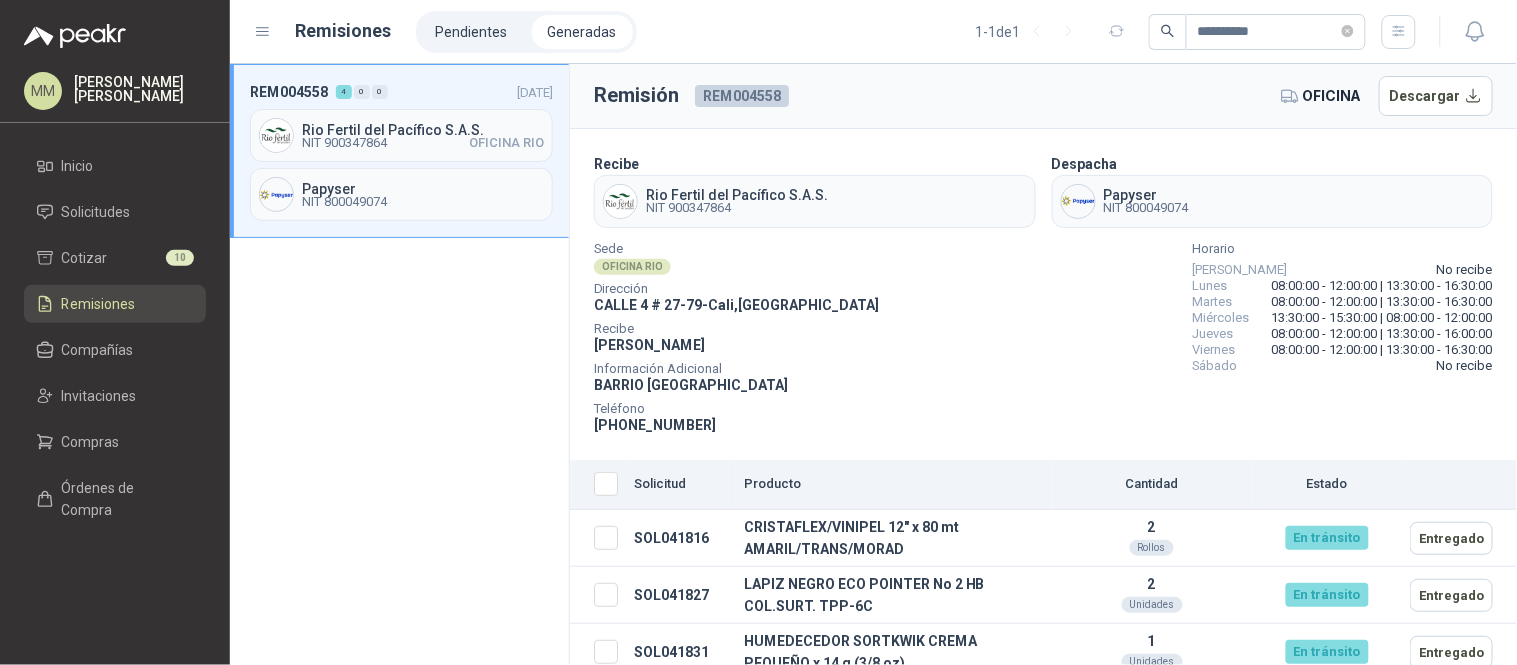 click on "Sede OFICINA RIO Dirección CALLE 4 # 27-79   -  Cali , Valle del Cauca   Recibe PAULA GONZALEZ Información Adicional BARRIO SAN FERNANDO Teléfono +57 3174412978 Horario Domingo No recibe Lunes 08:00:00 - 12:00:00 | 13:30:00 - 16:30:00 Martes 08:00:00 - 12:00:00 | 13:30:00 - 16:30:00 Miércoles 13:30:00 - 15:30:00 | 08:00:00 - 12:00:00 Jueves 08:00:00 - 12:00:00 | 13:30:00 - 16:00:00 Viernes 08:00:00 - 12:00:00 | 13:30:00 - 16:30:00 Sábado No recibe" at bounding box center [1043, 340] 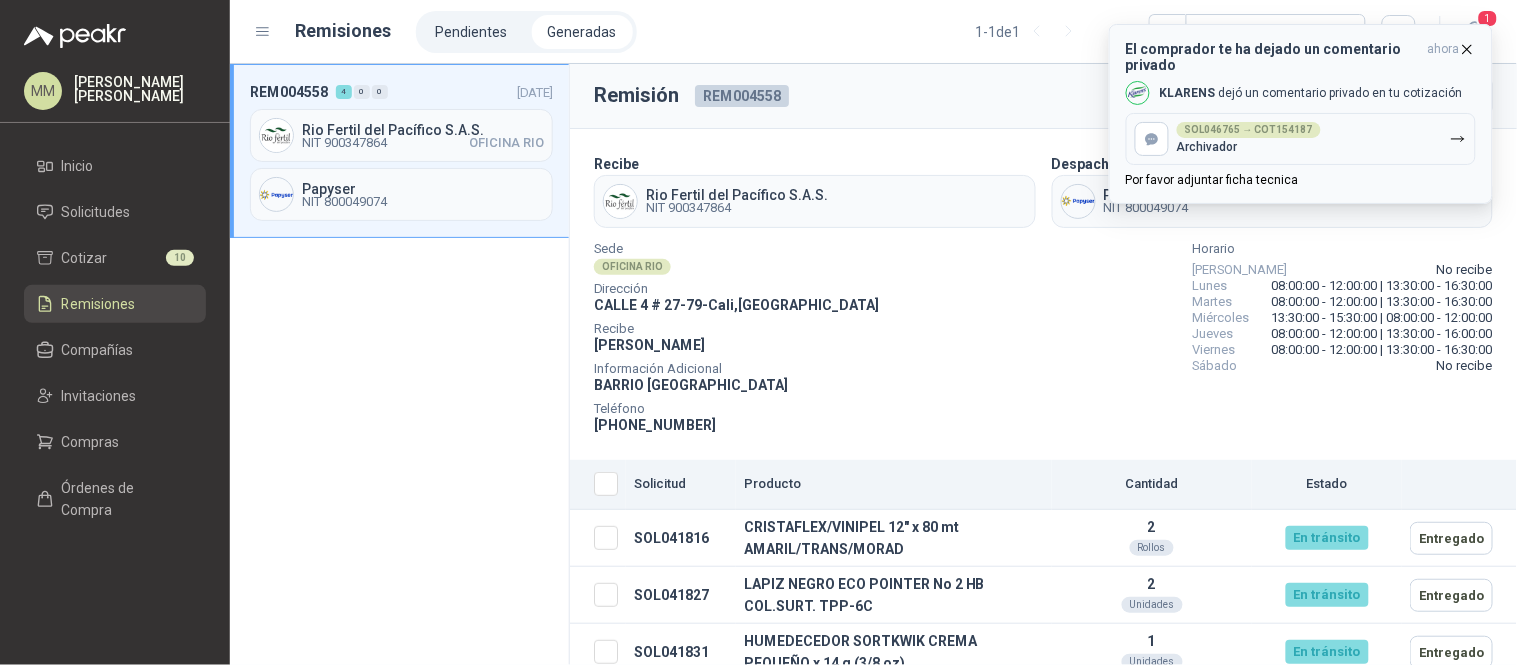 click on "SOL046765 → COT154187" at bounding box center (1249, 130) 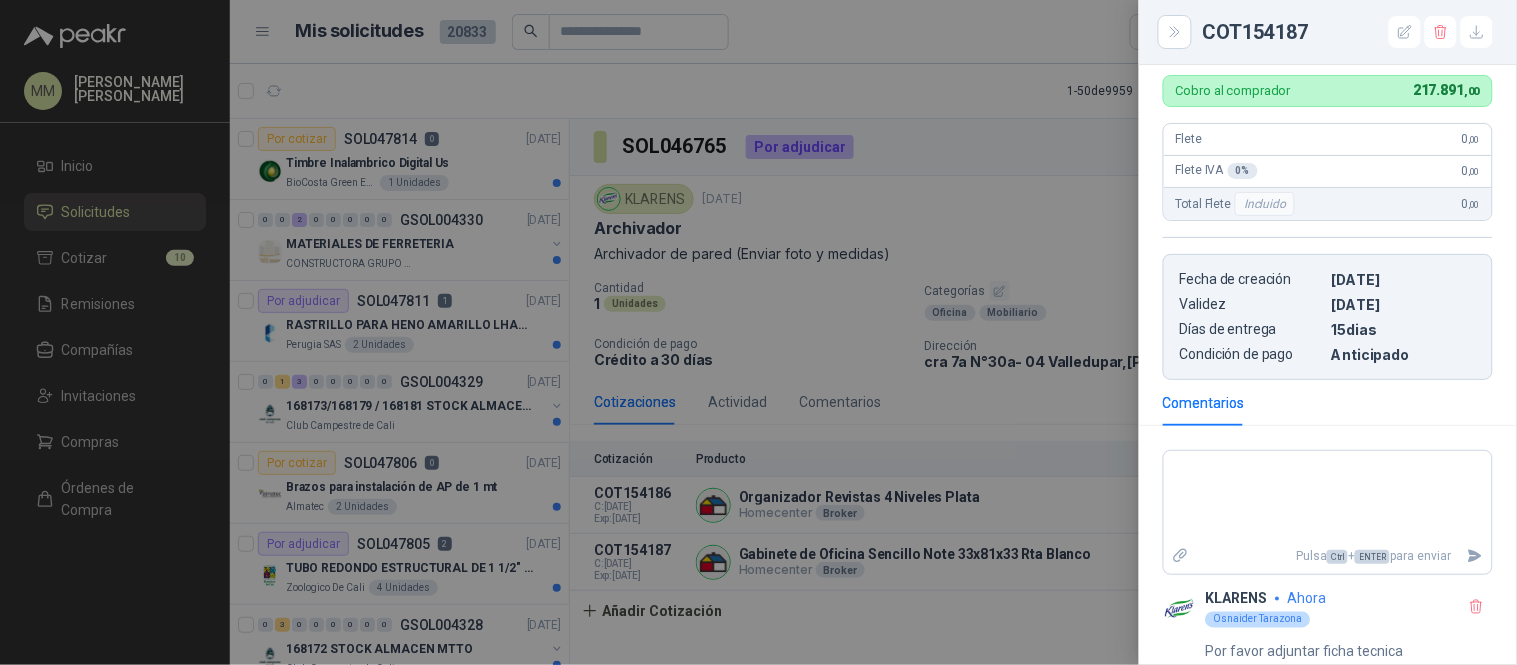 scroll, scrollTop: 614, scrollLeft: 0, axis: vertical 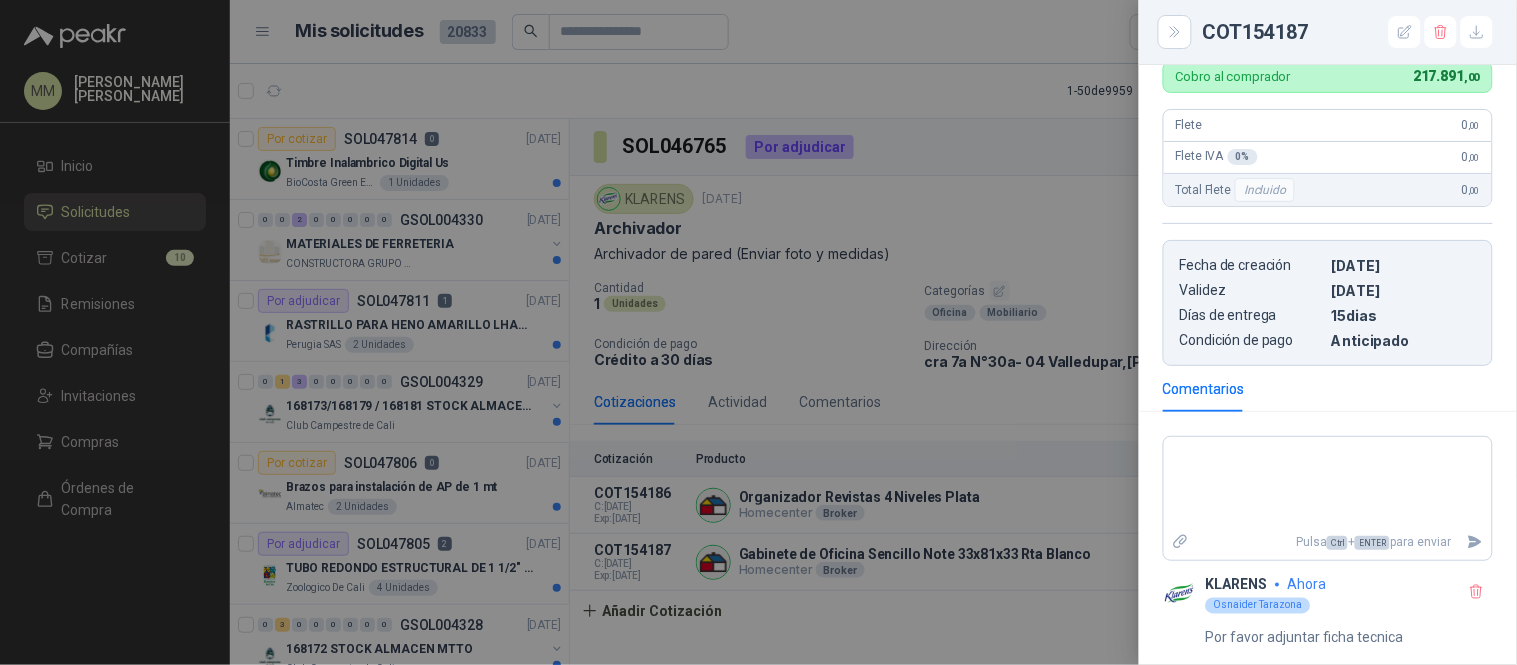 click at bounding box center (758, 332) 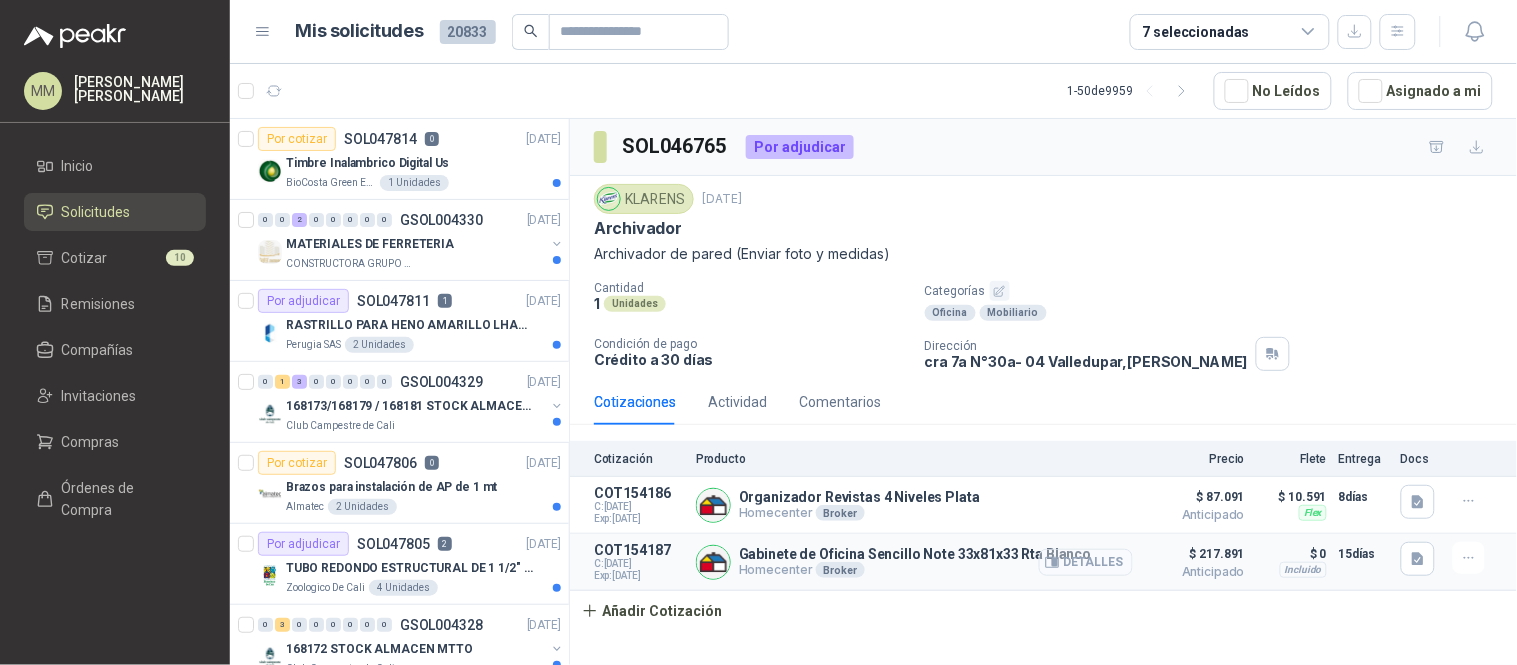click on "Detalles" at bounding box center (1086, 562) 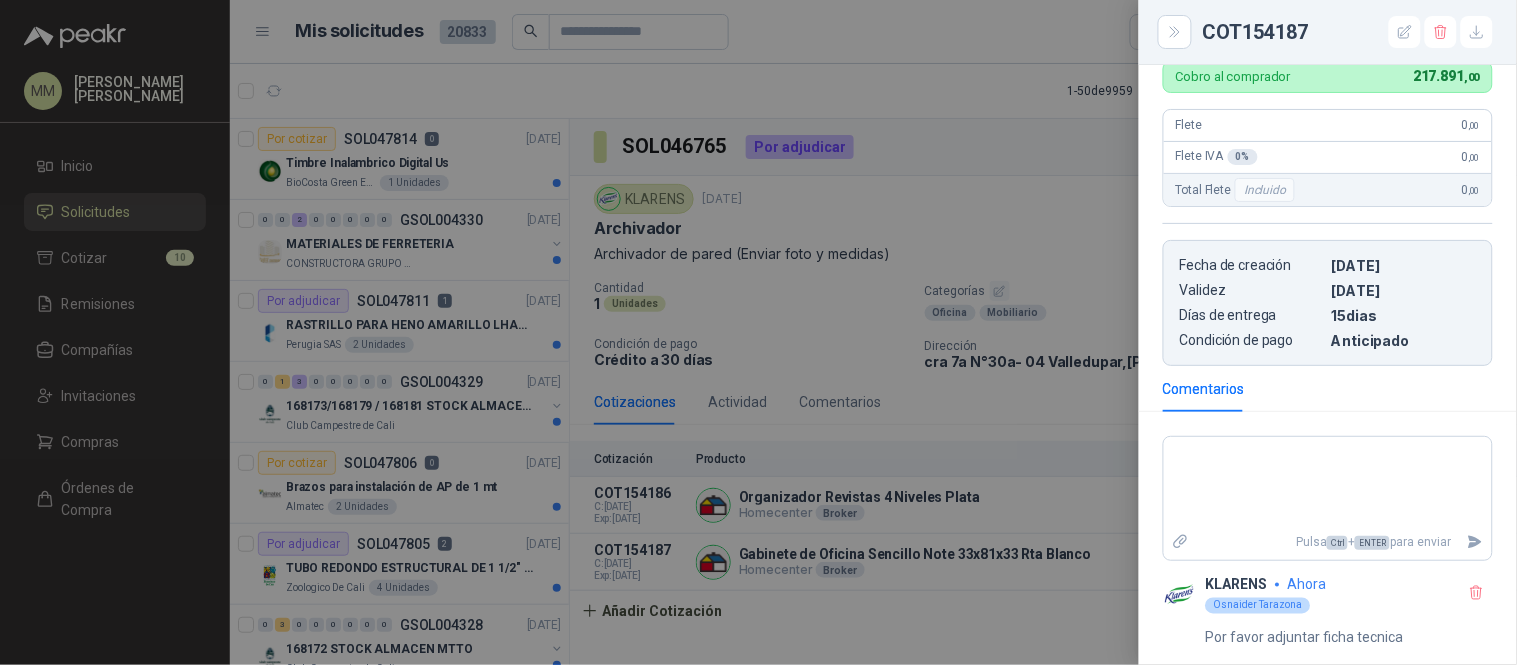 click at bounding box center (758, 332) 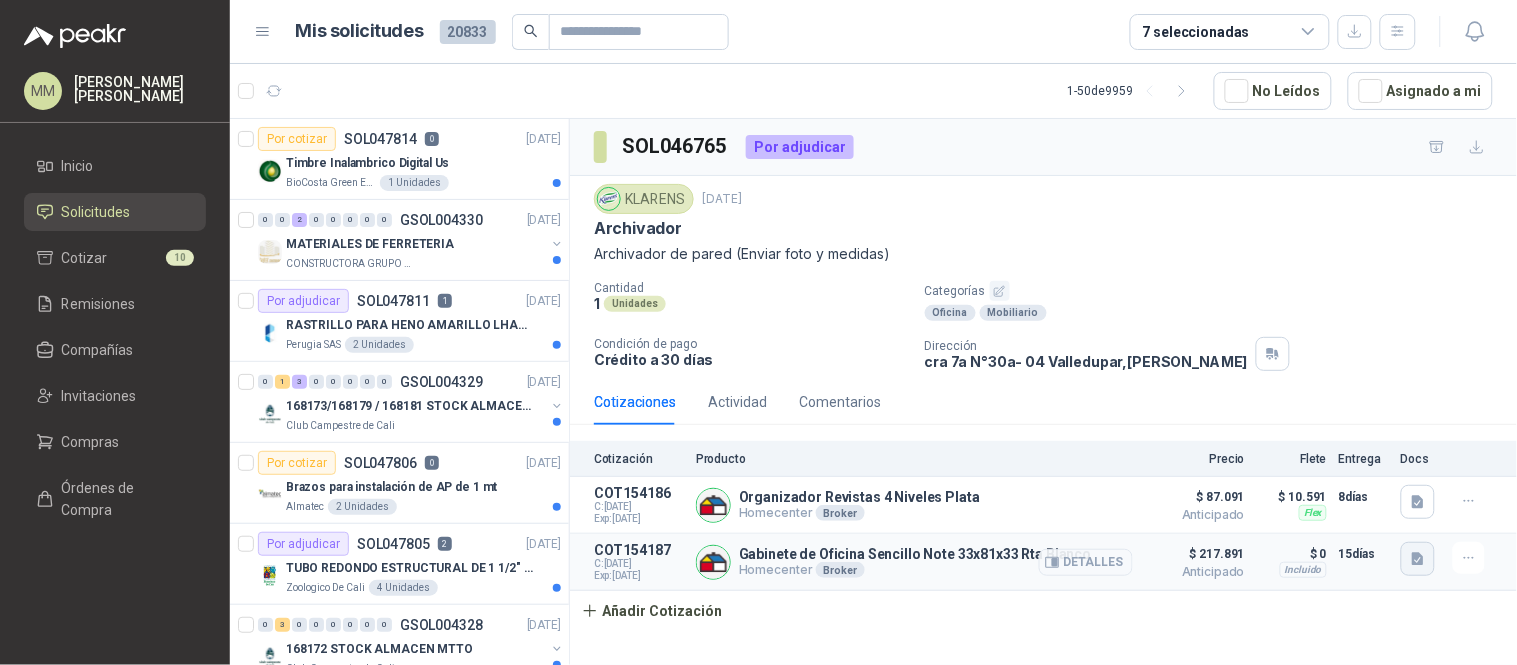 click 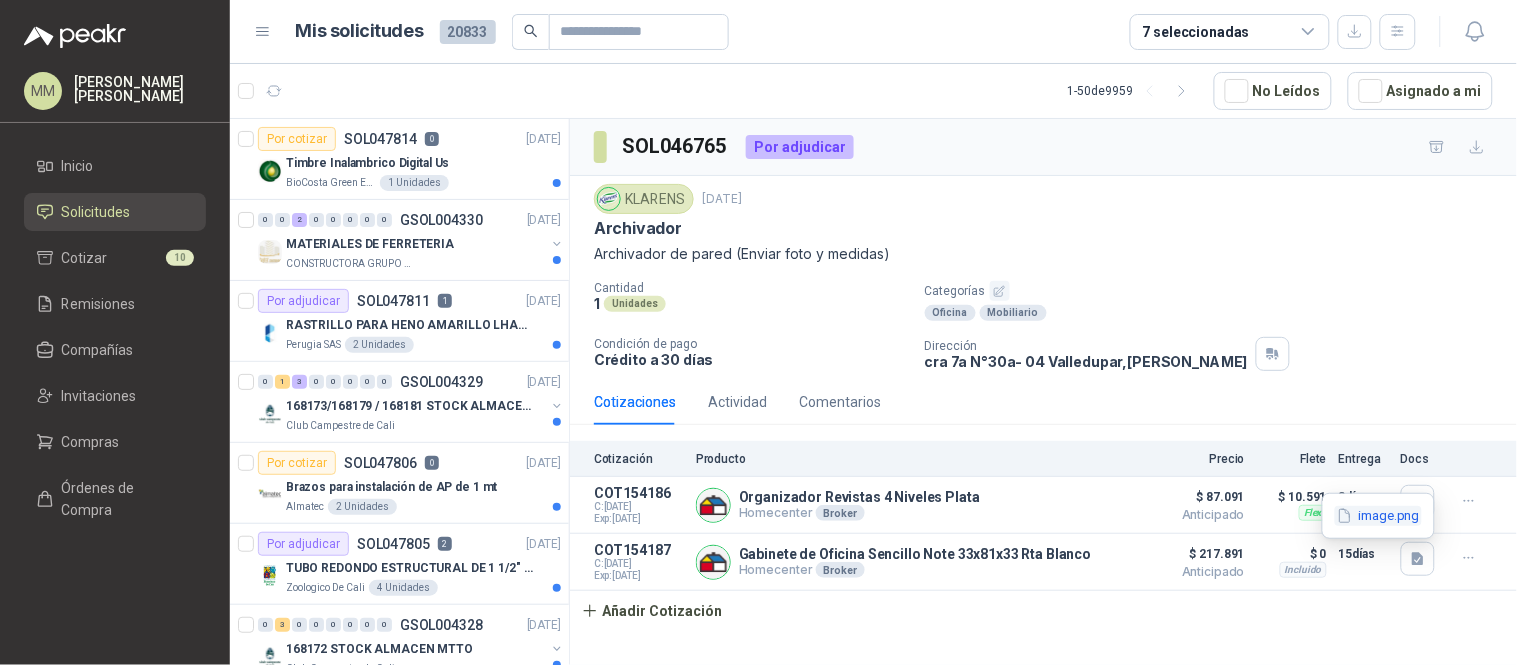 click on "image.png" at bounding box center (1378, 516) 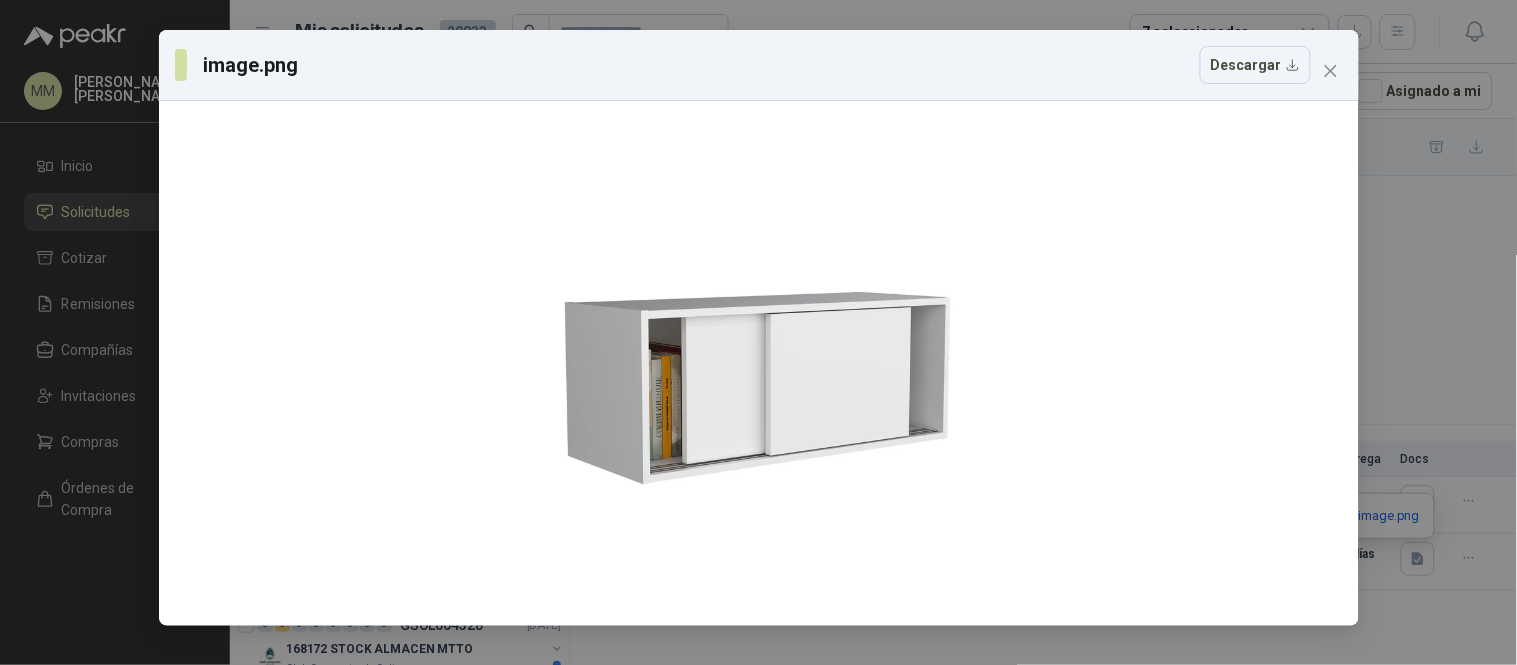 click 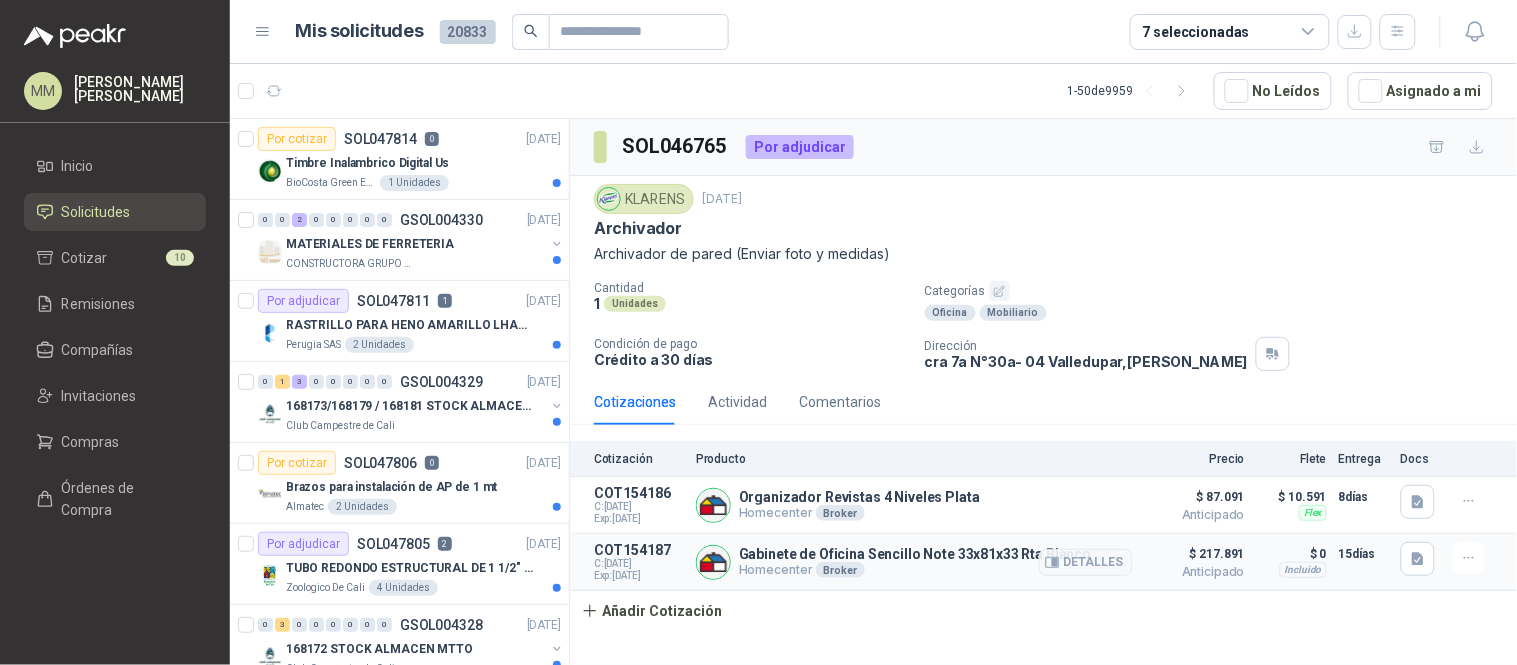 click on "Gabinete de Oficina Sencillo Note 33x81x33 Rta Blanco" at bounding box center [915, 554] 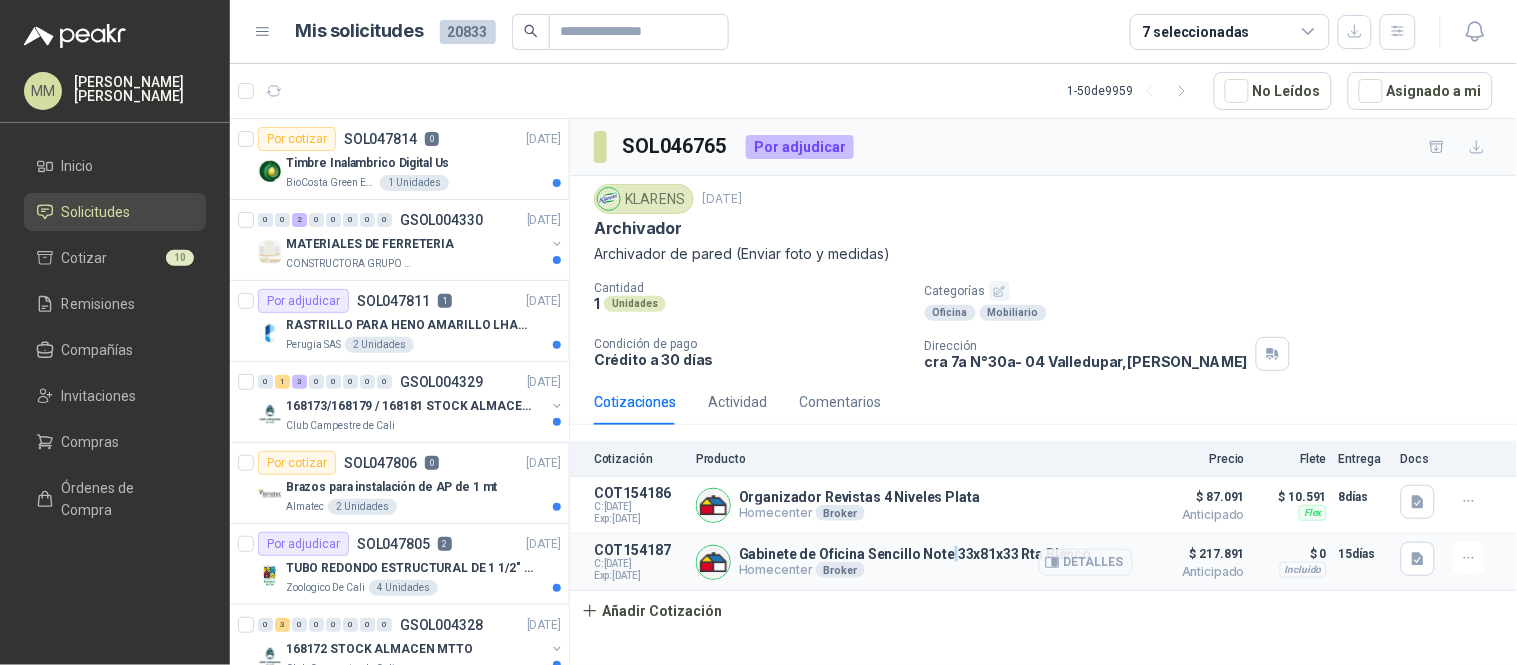 click on "Gabinete de Oficina Sencillo Note 33x81x33 Rta Blanco" at bounding box center [915, 554] 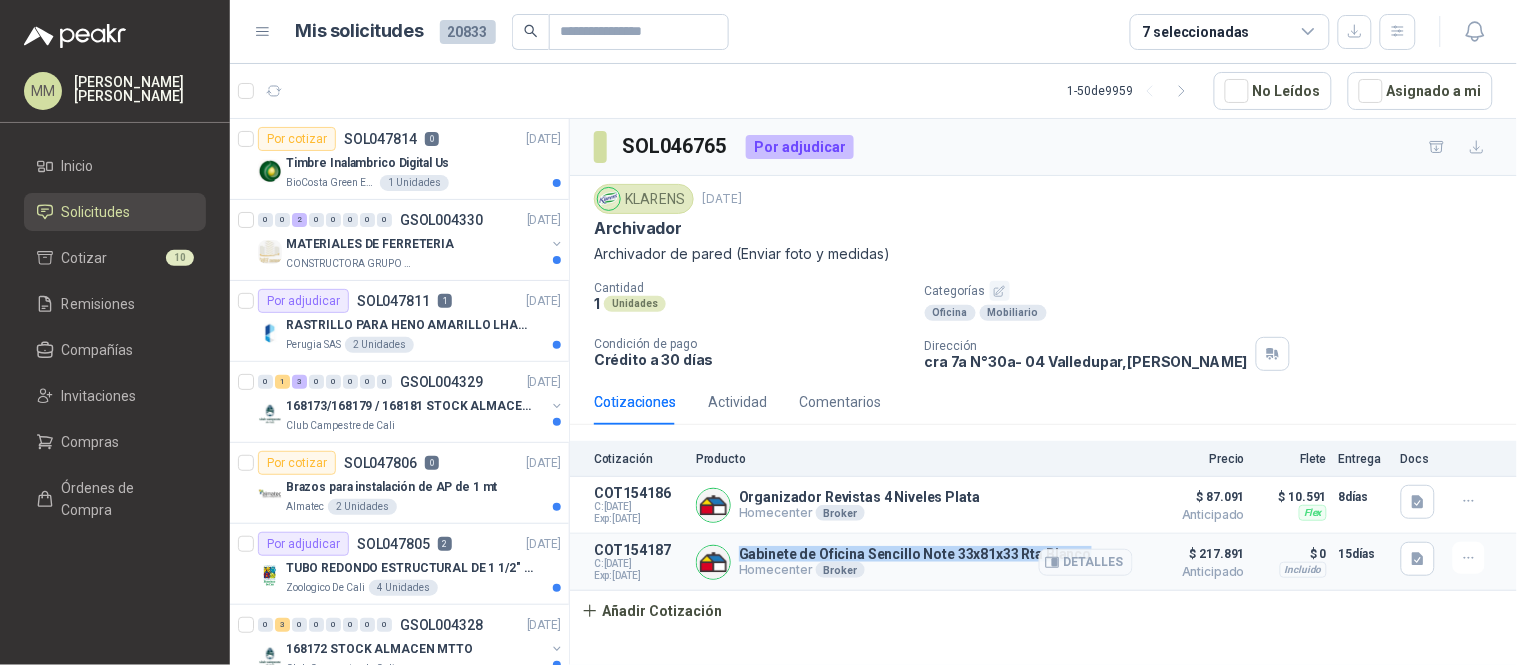 click on "Gabinete de Oficina Sencillo Note 33x81x33 Rta Blanco" at bounding box center (915, 554) 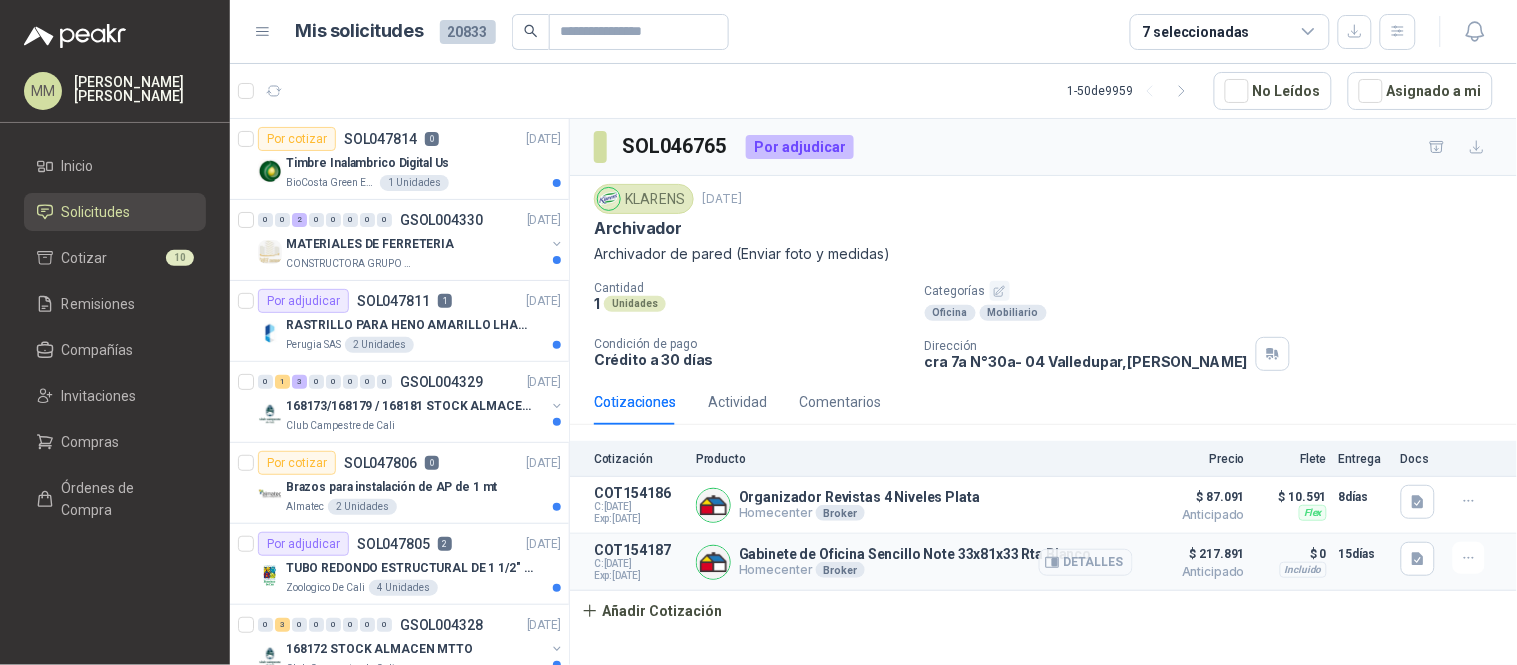 click on "Detalles" at bounding box center (1086, 562) 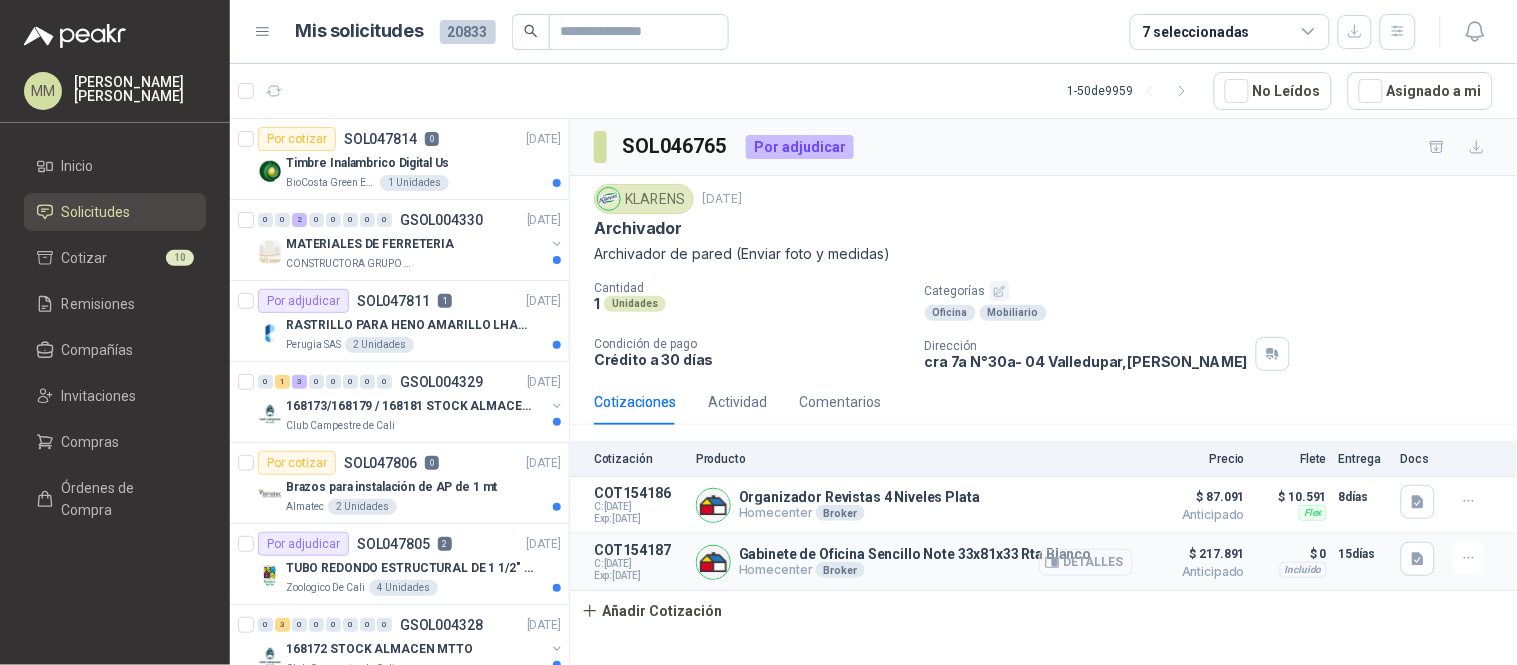 click on "Detalles" at bounding box center [1086, 562] 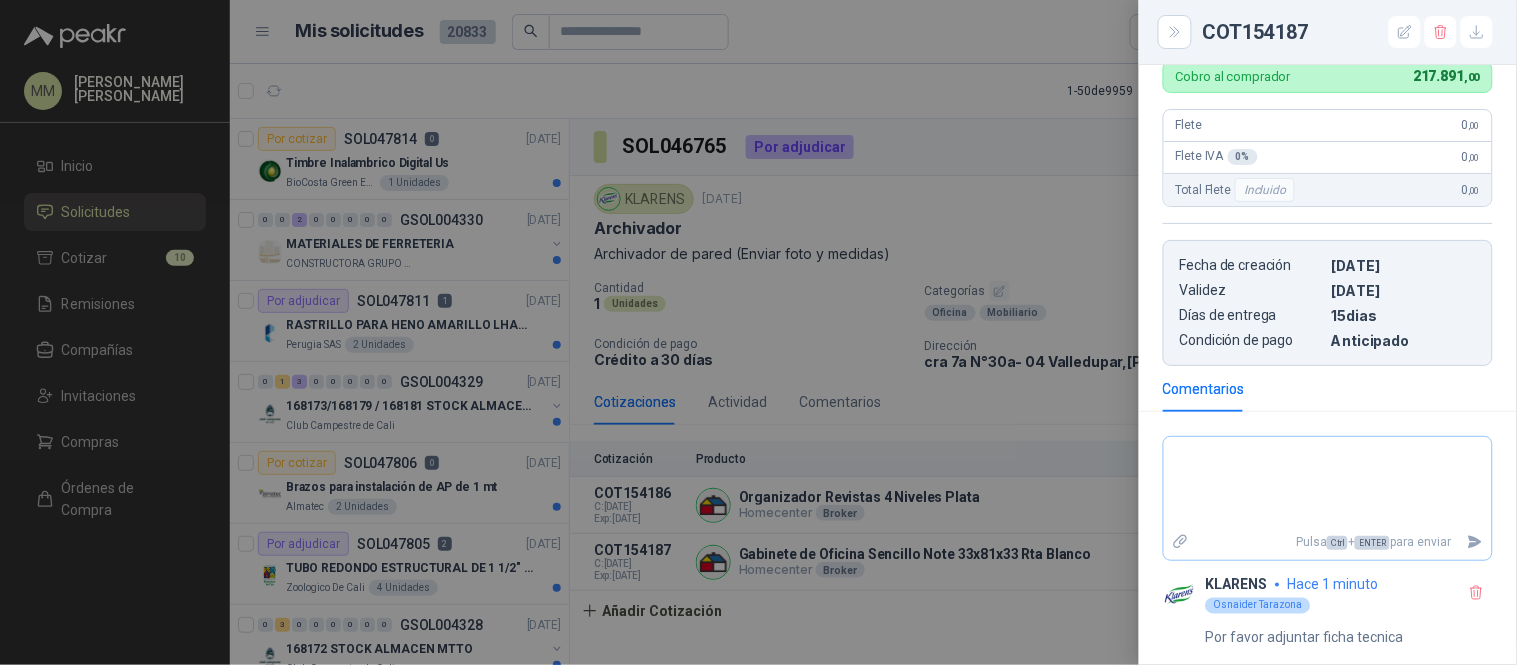 scroll, scrollTop: 613, scrollLeft: 0, axis: vertical 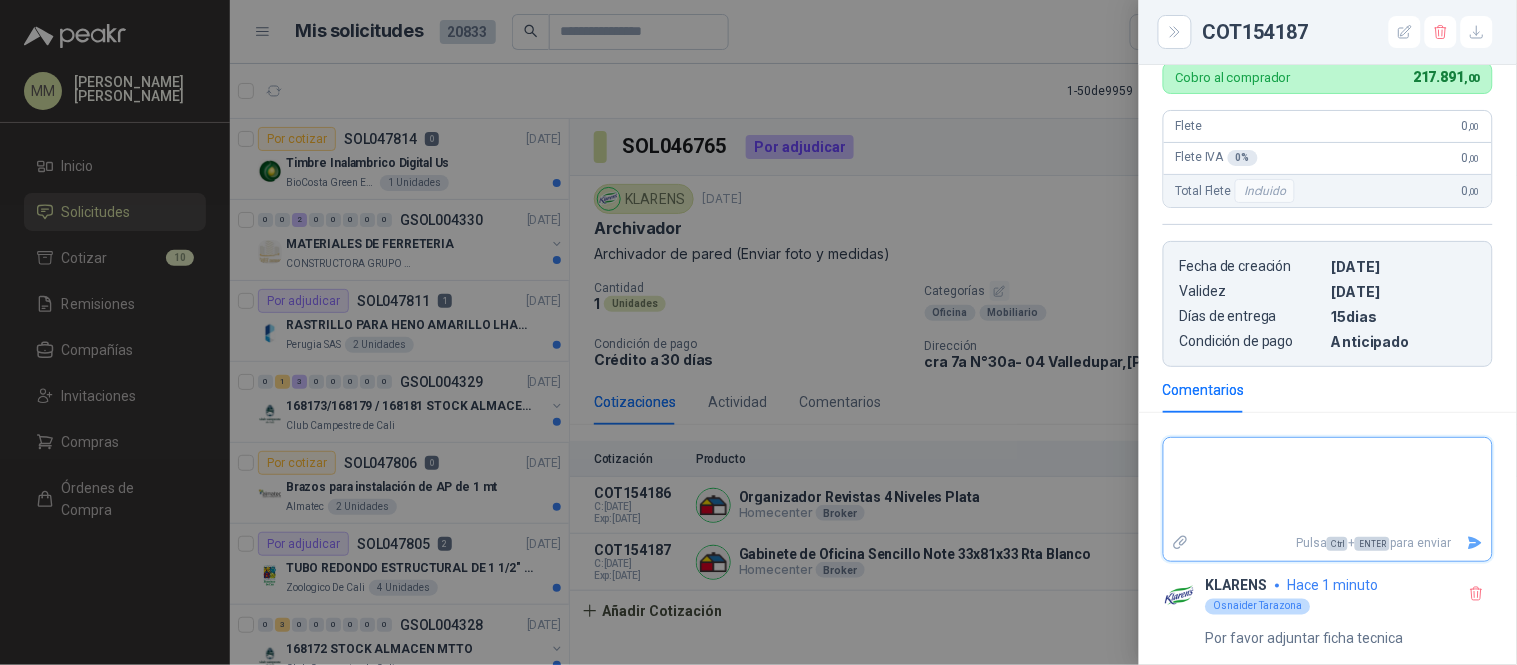 click at bounding box center [1328, 484] 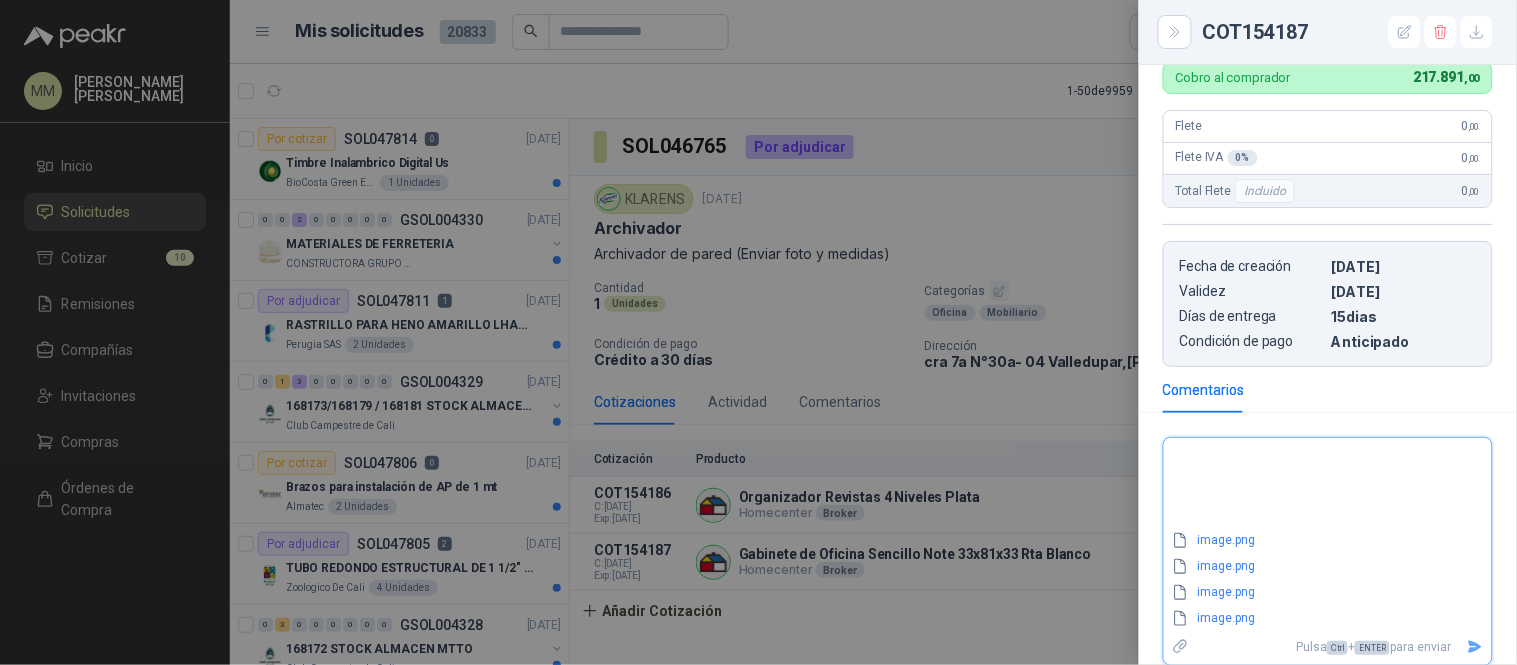 click at bounding box center (1328, 484) 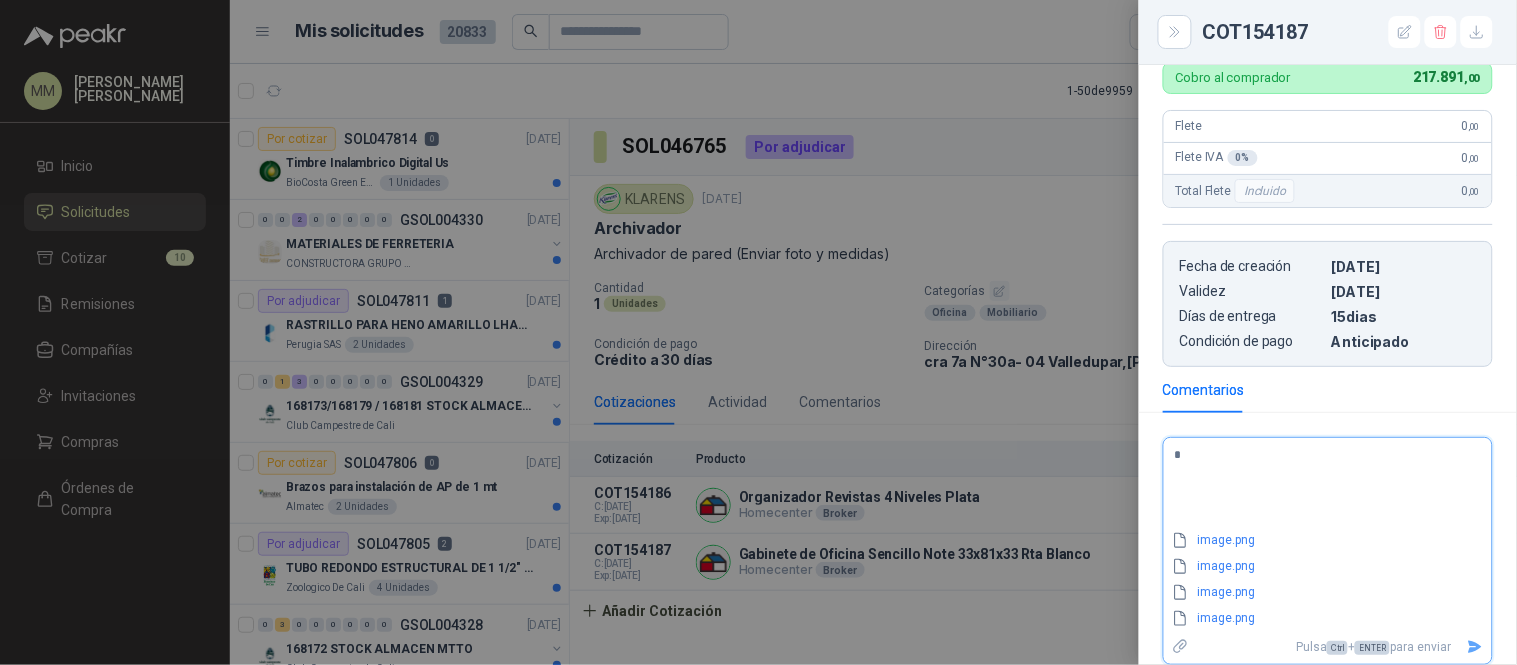 type on "**" 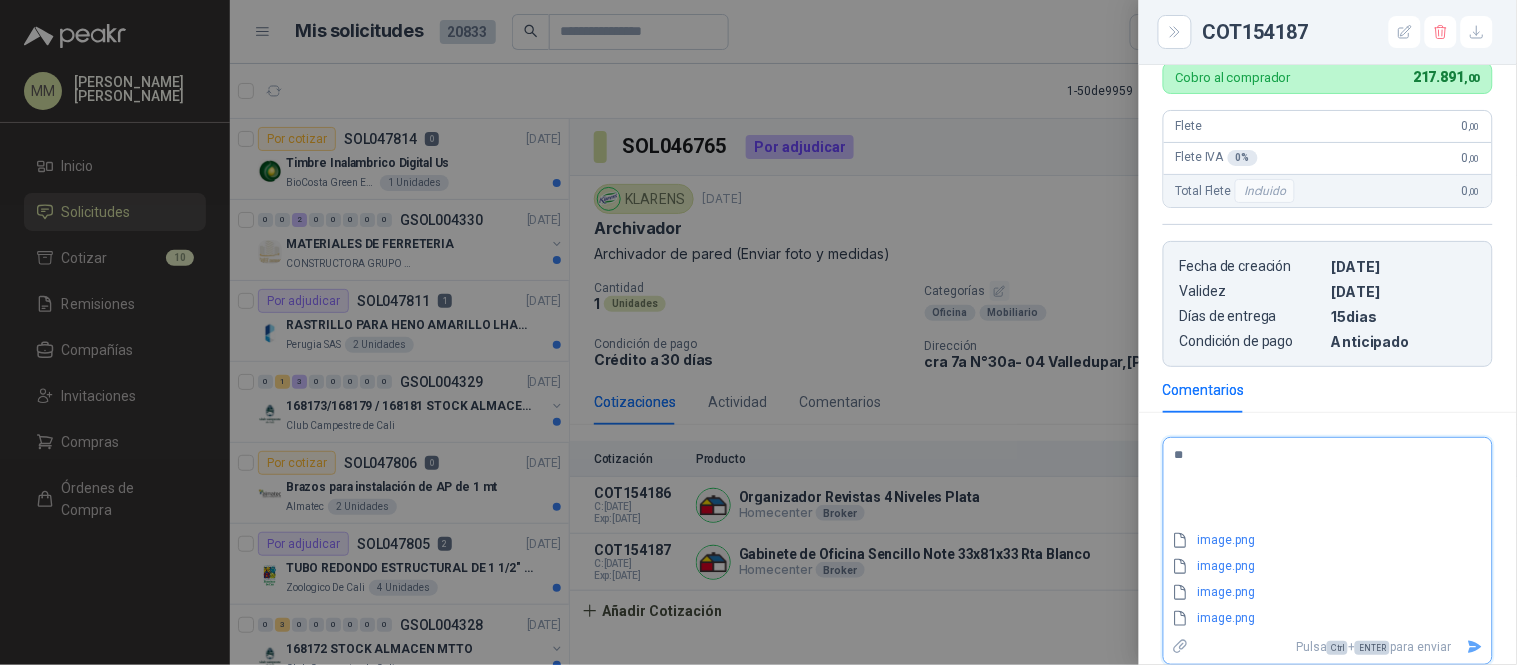 type on "***" 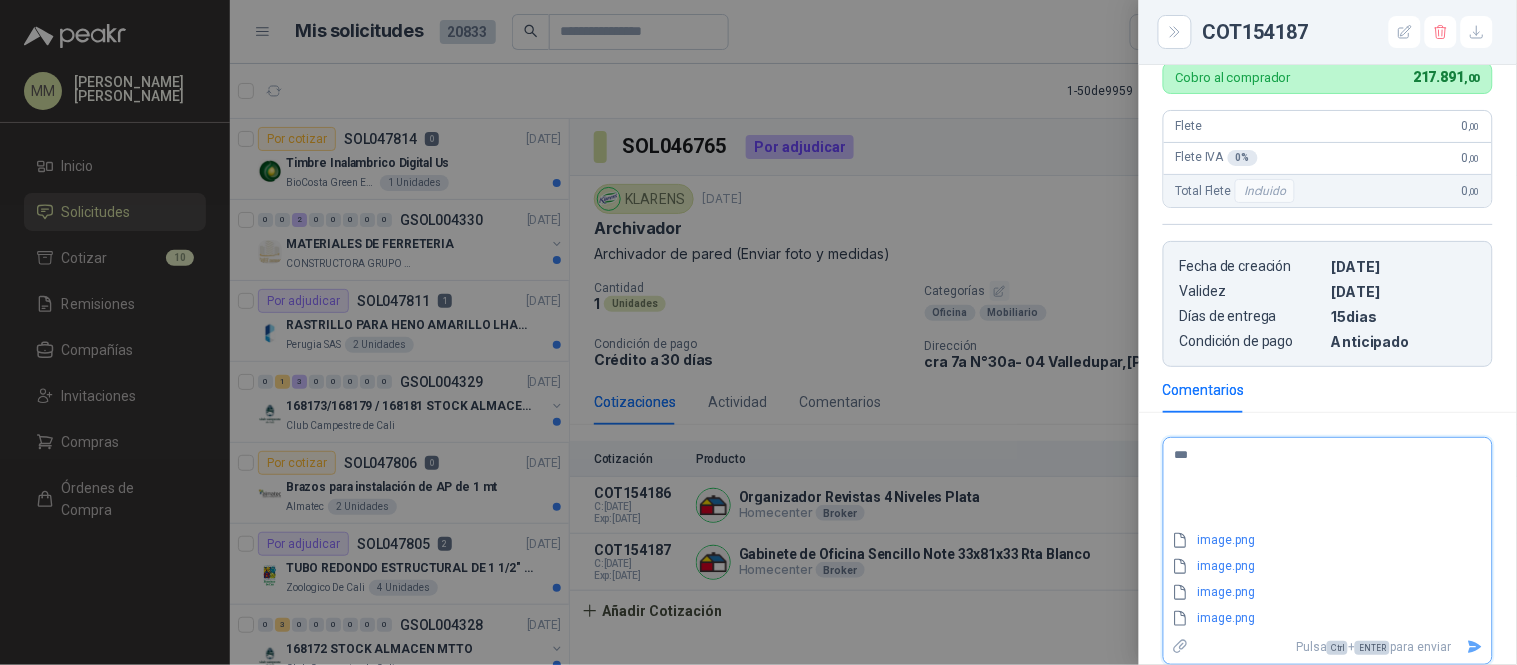 type on "****" 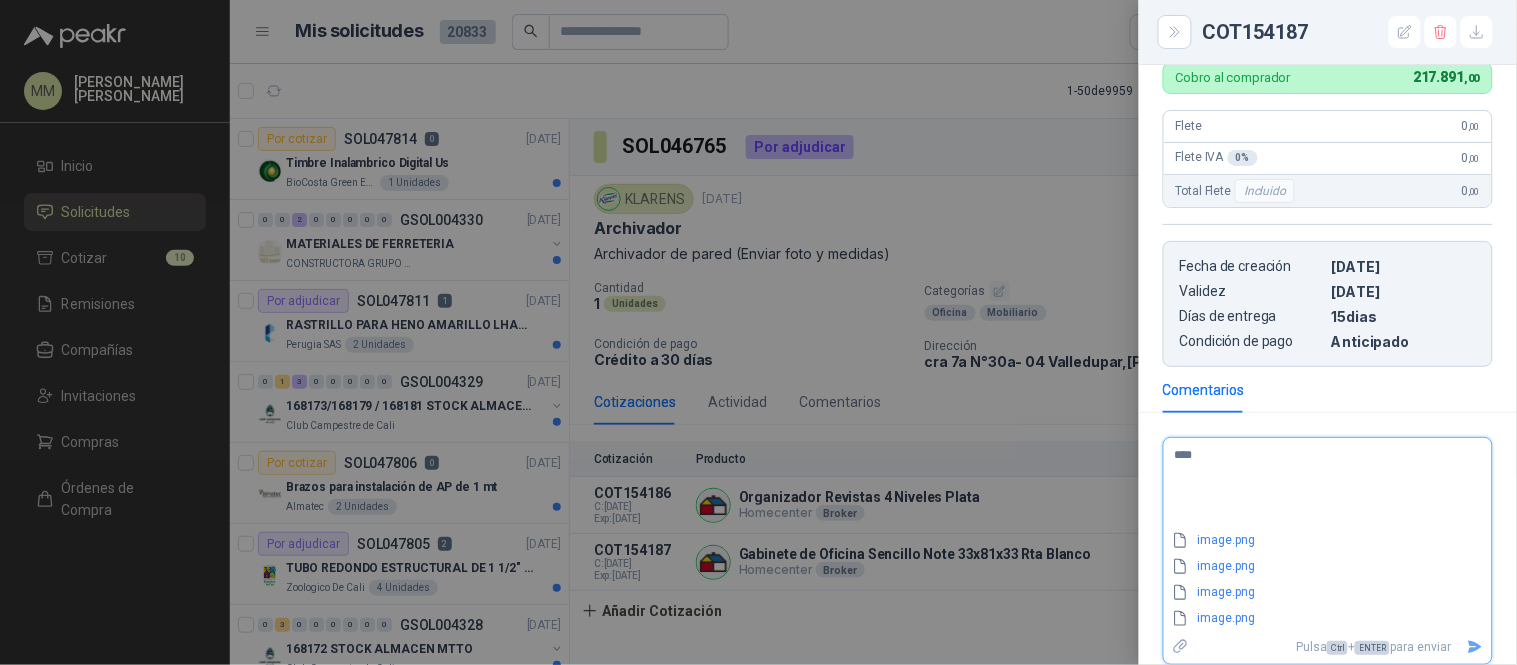 type on "*****" 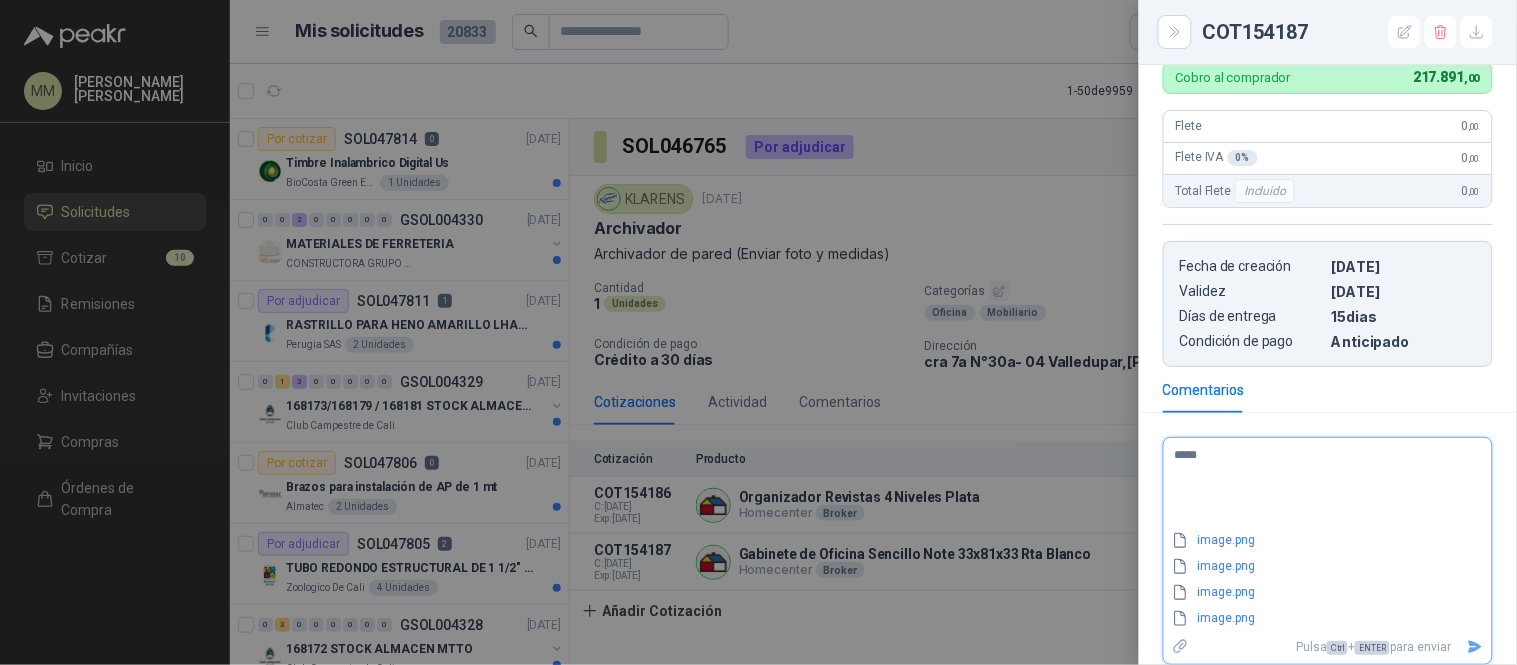 type on "******" 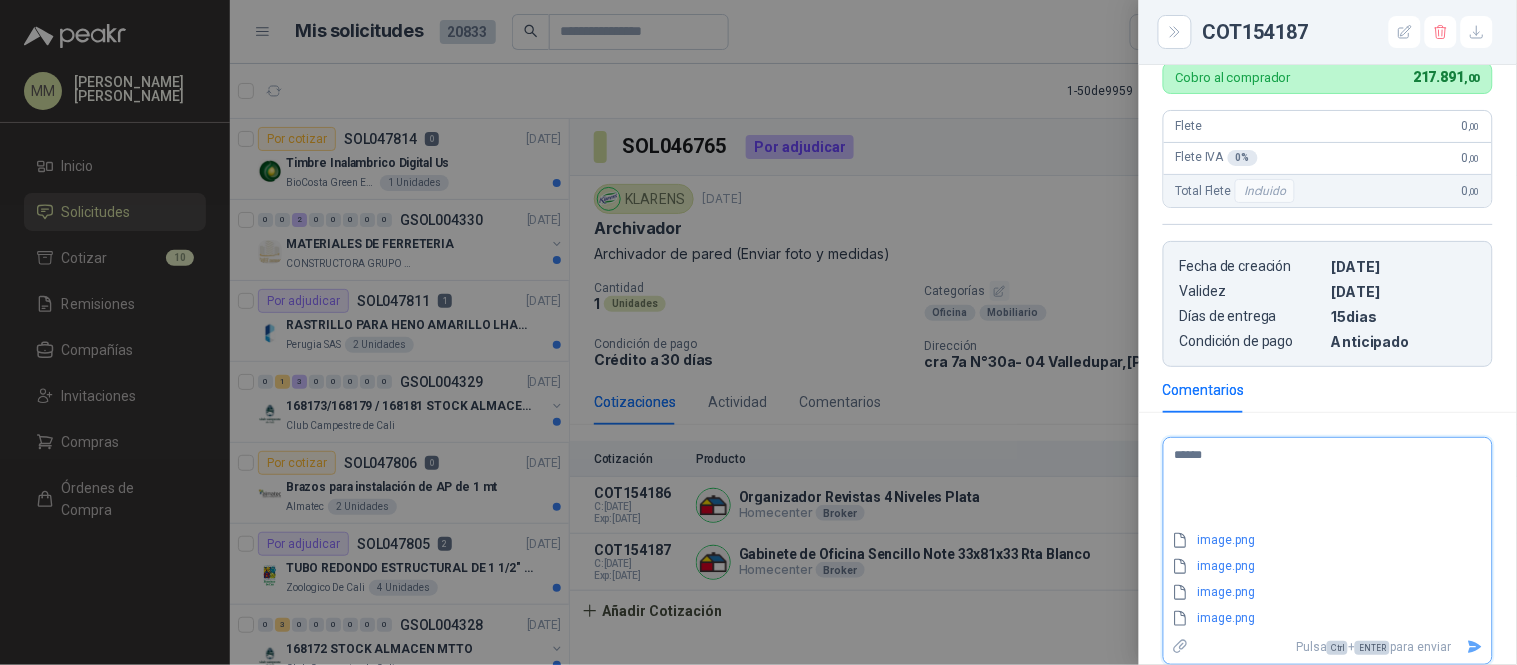 type on "*******" 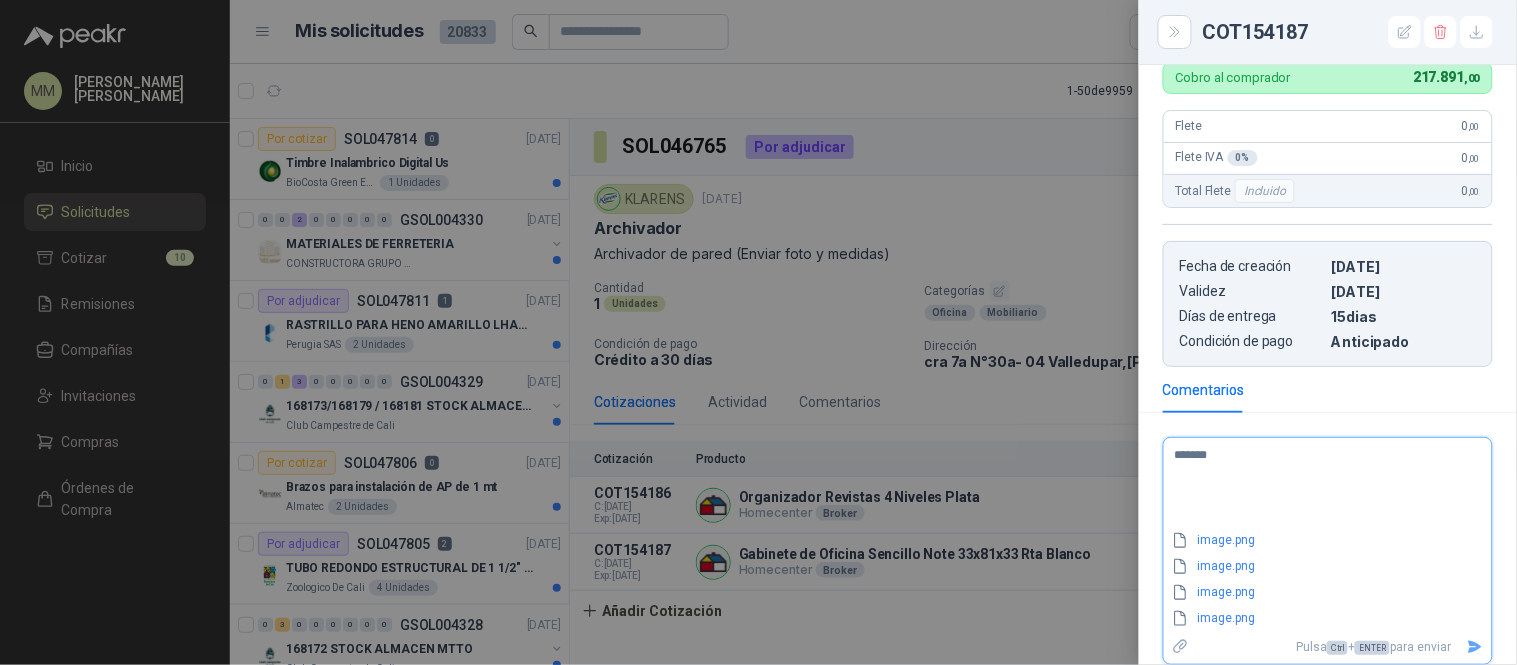 type on "*******" 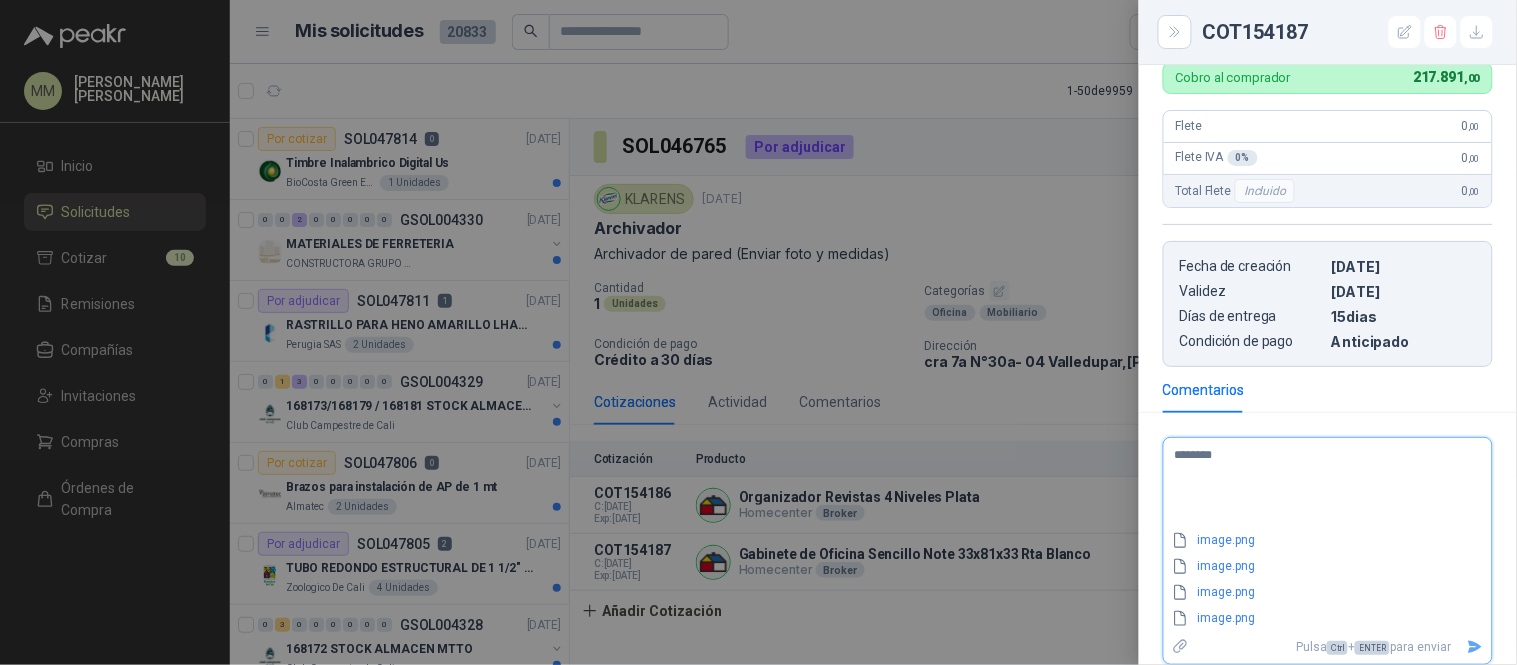 type 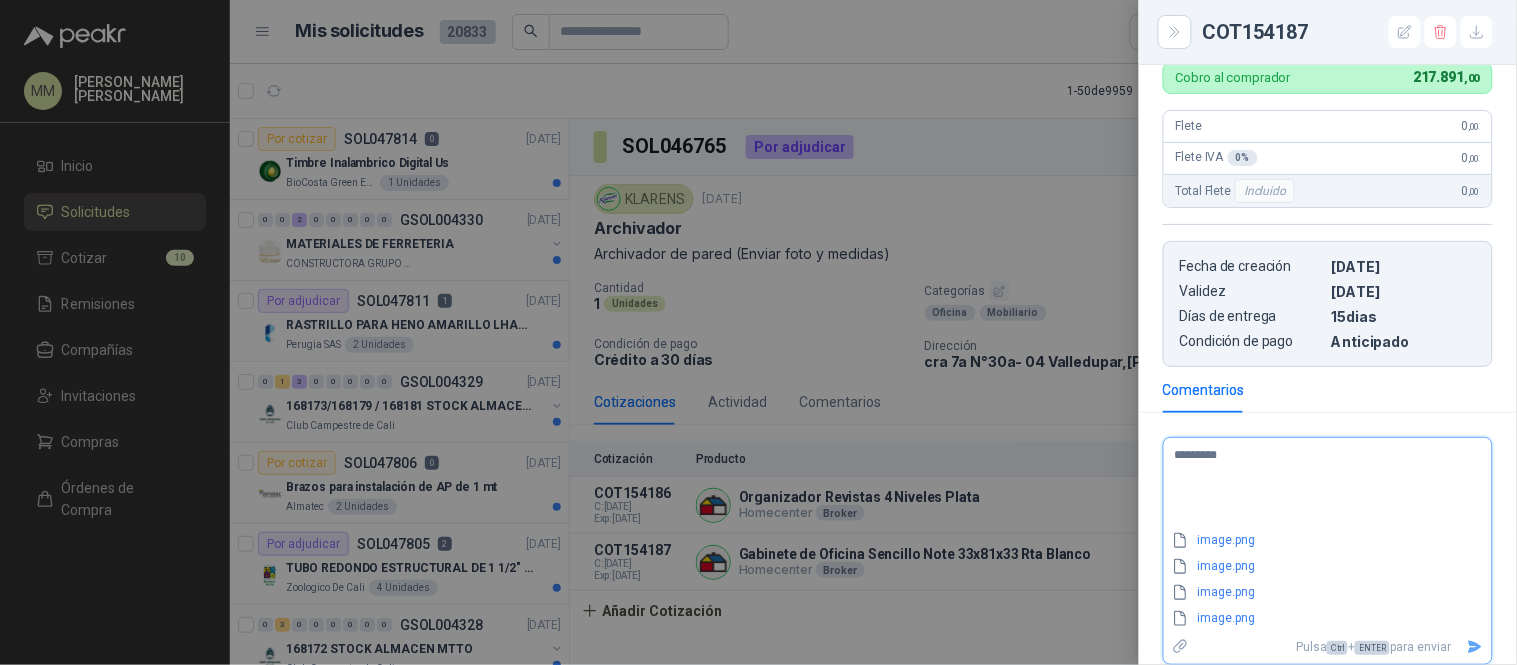 type on "**********" 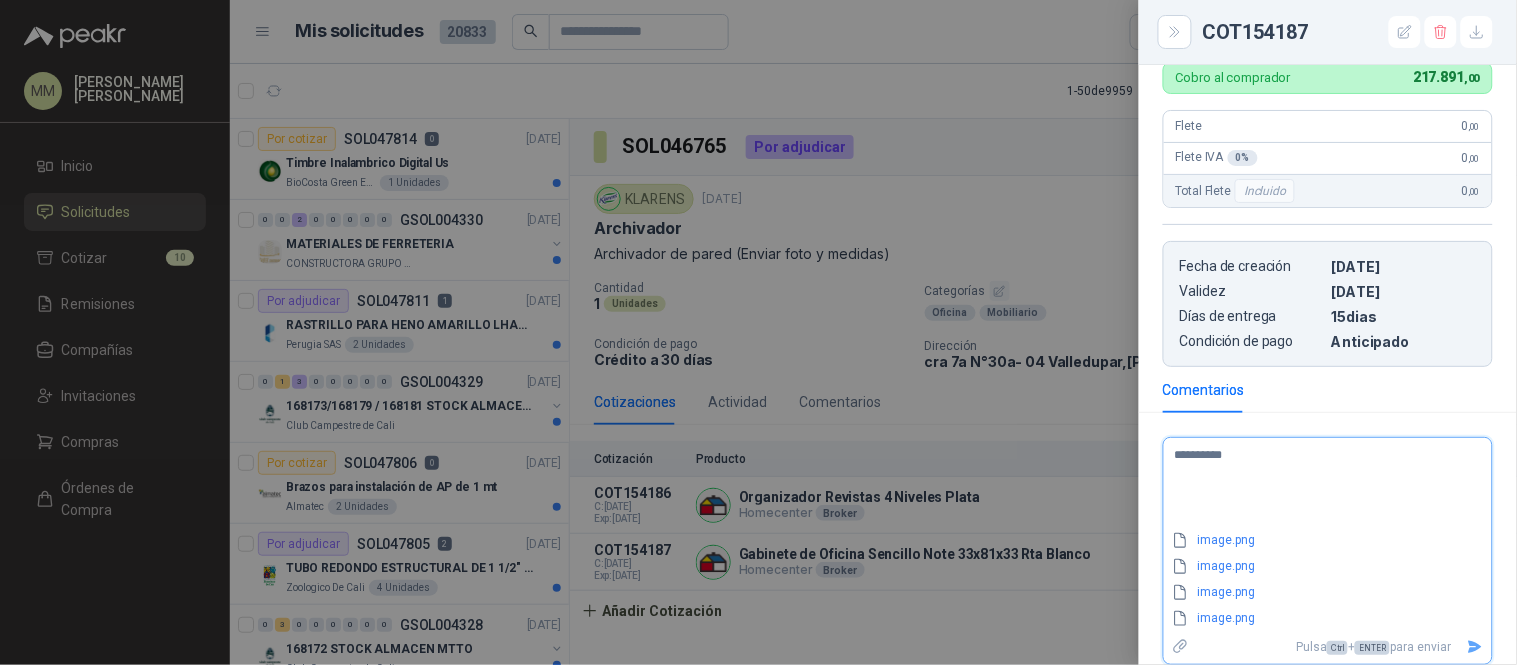 type on "*********" 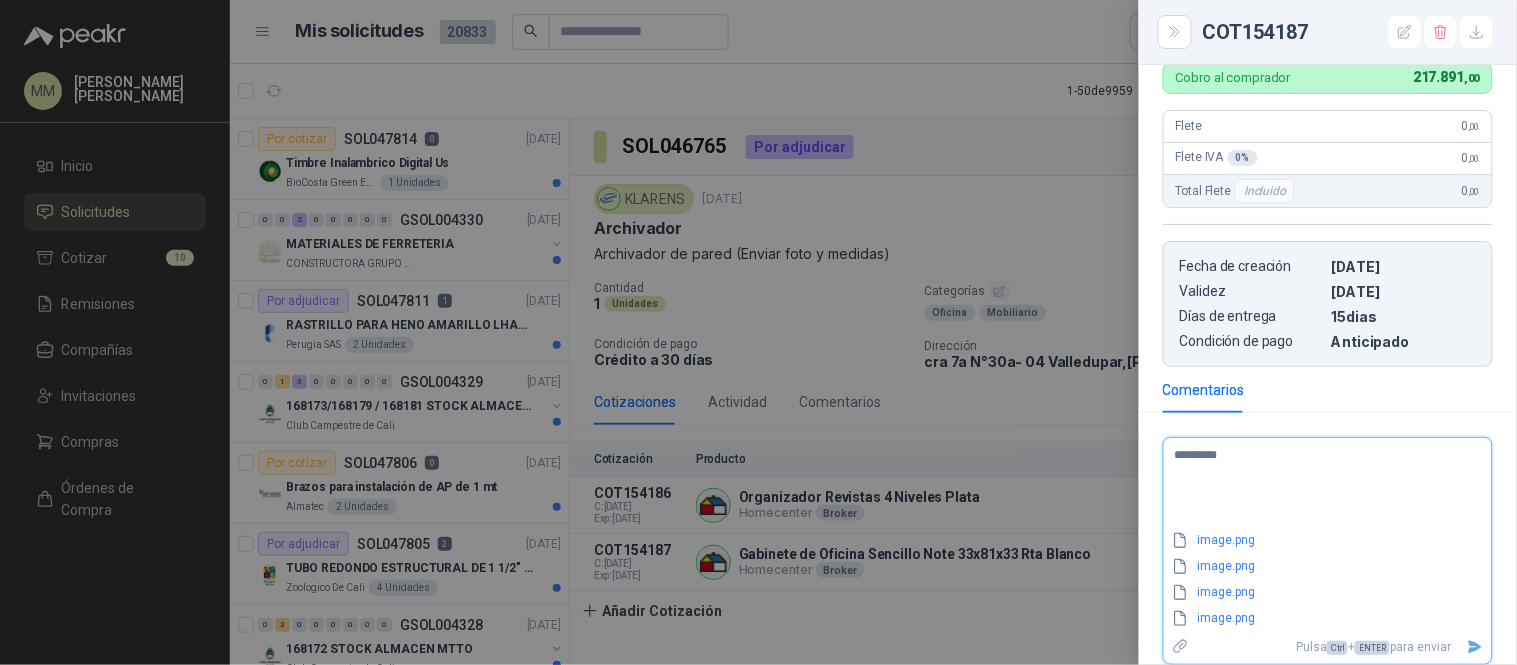 type on "*******" 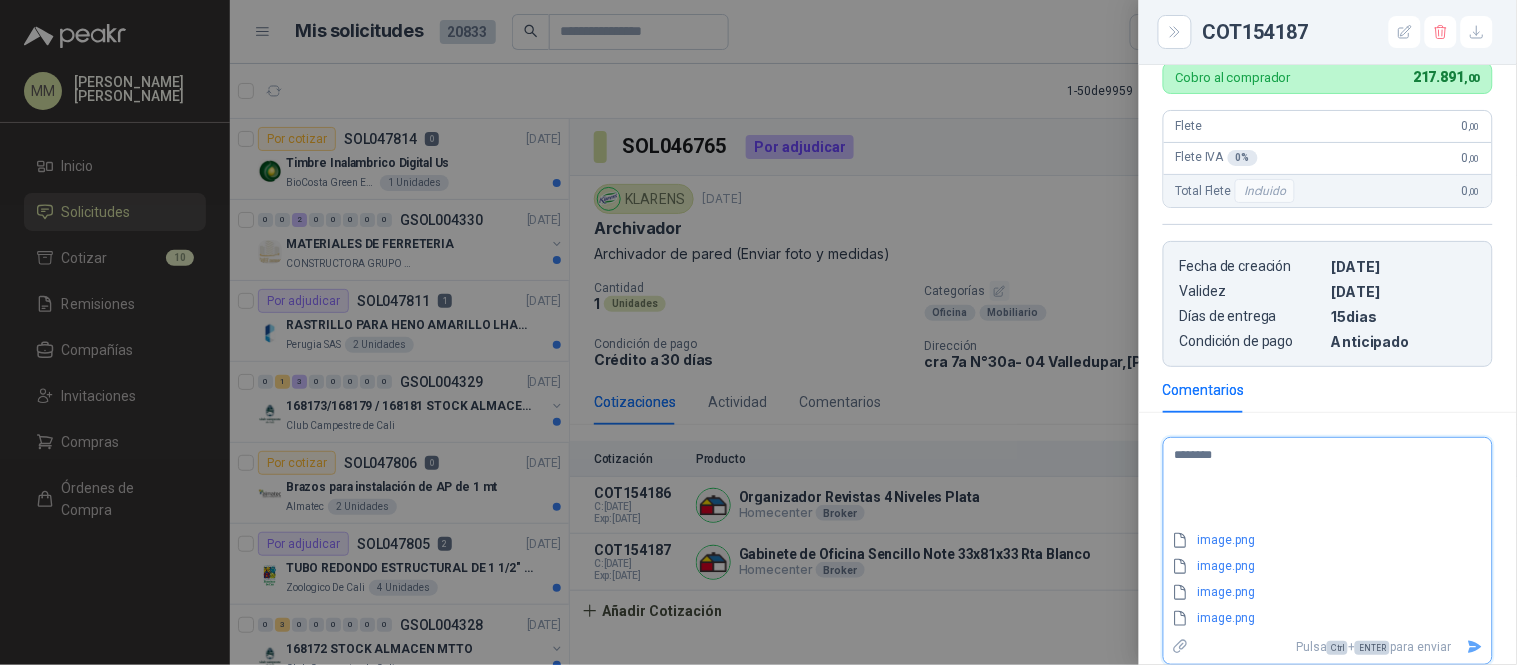 type on "*********" 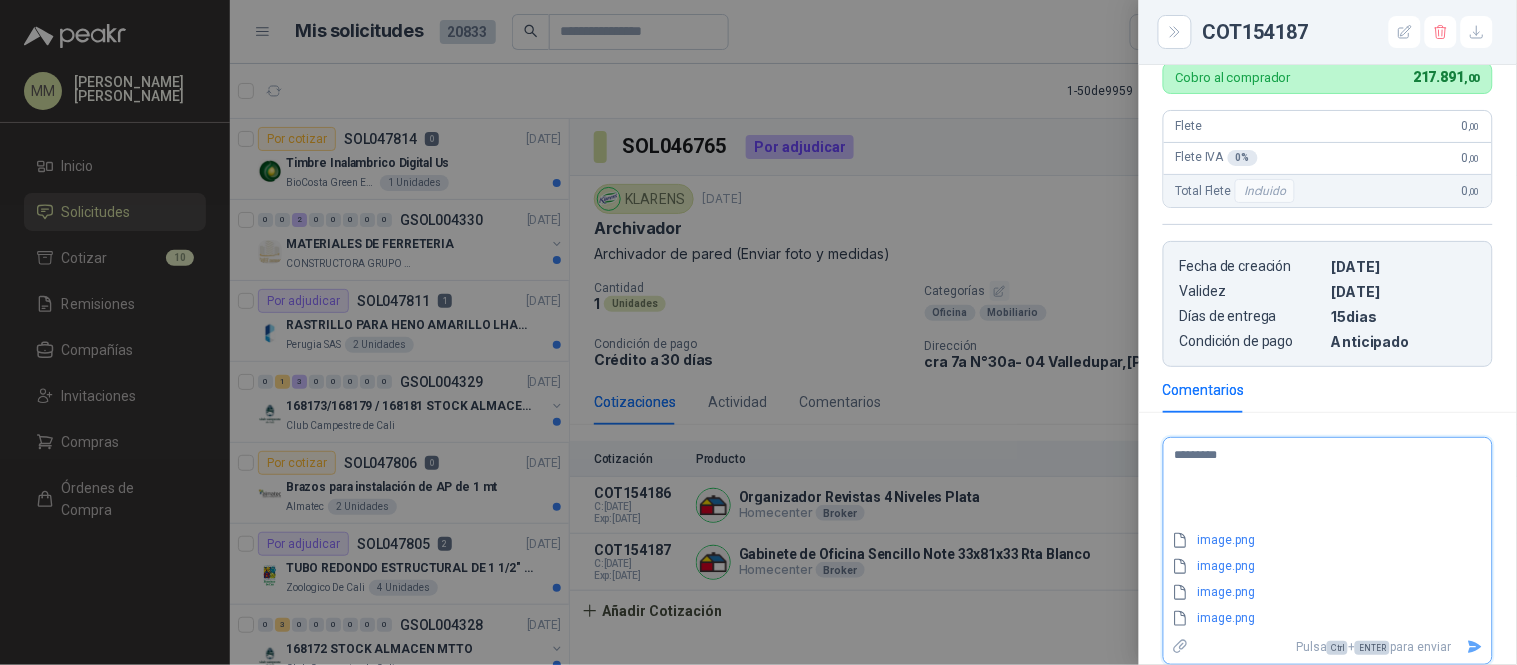 type on "**********" 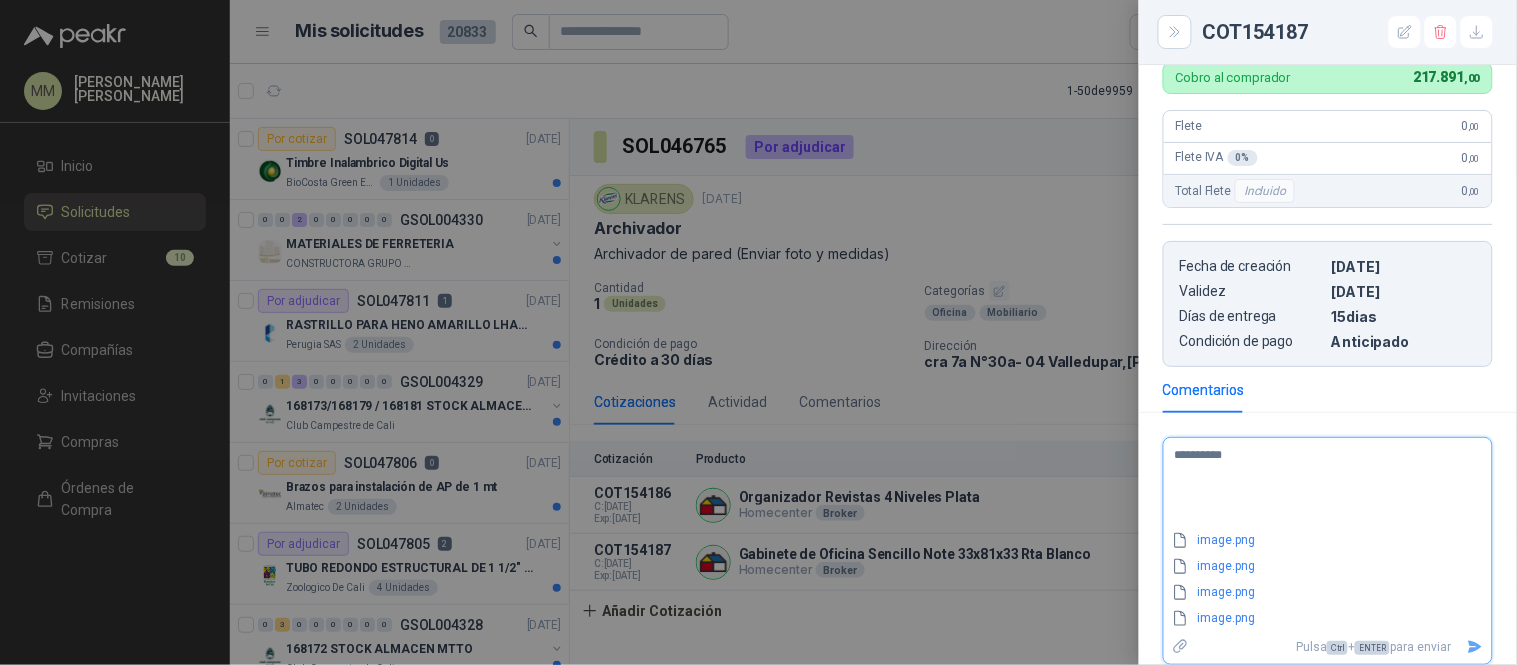 type on "**********" 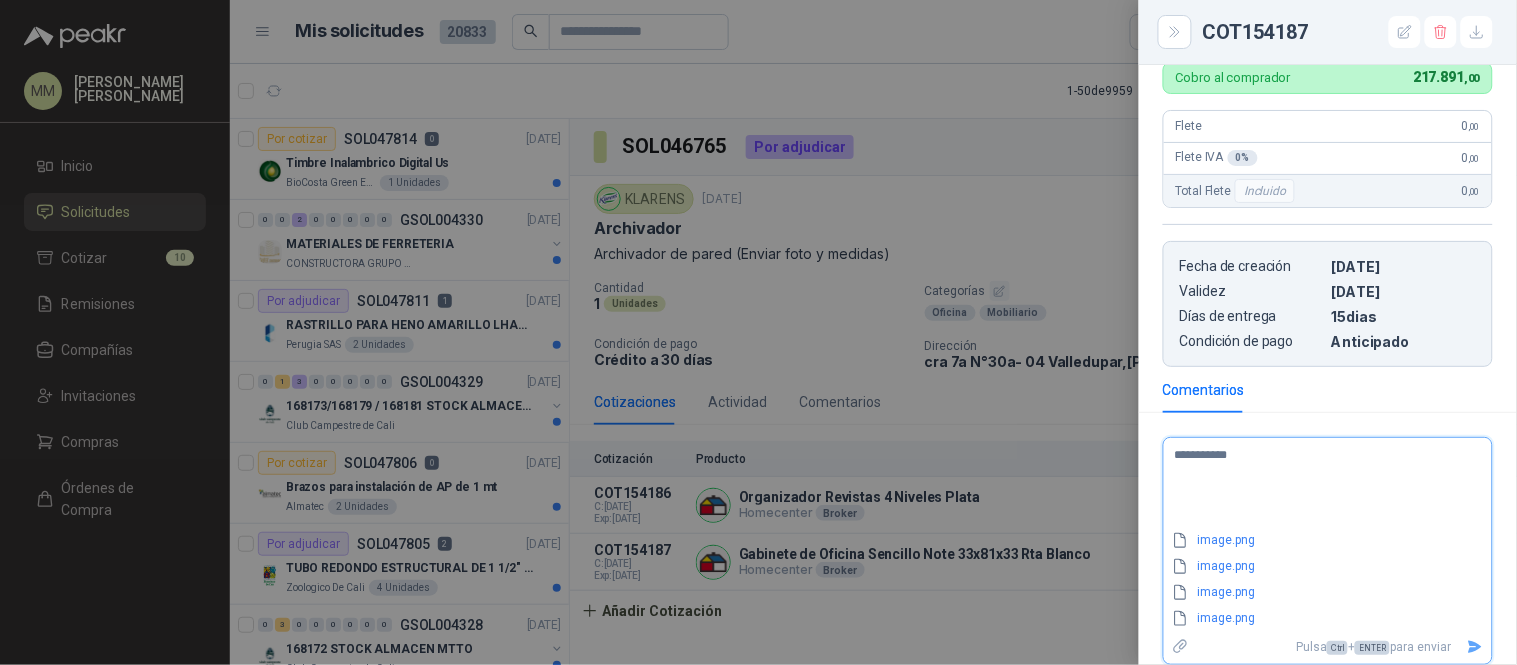type on "**********" 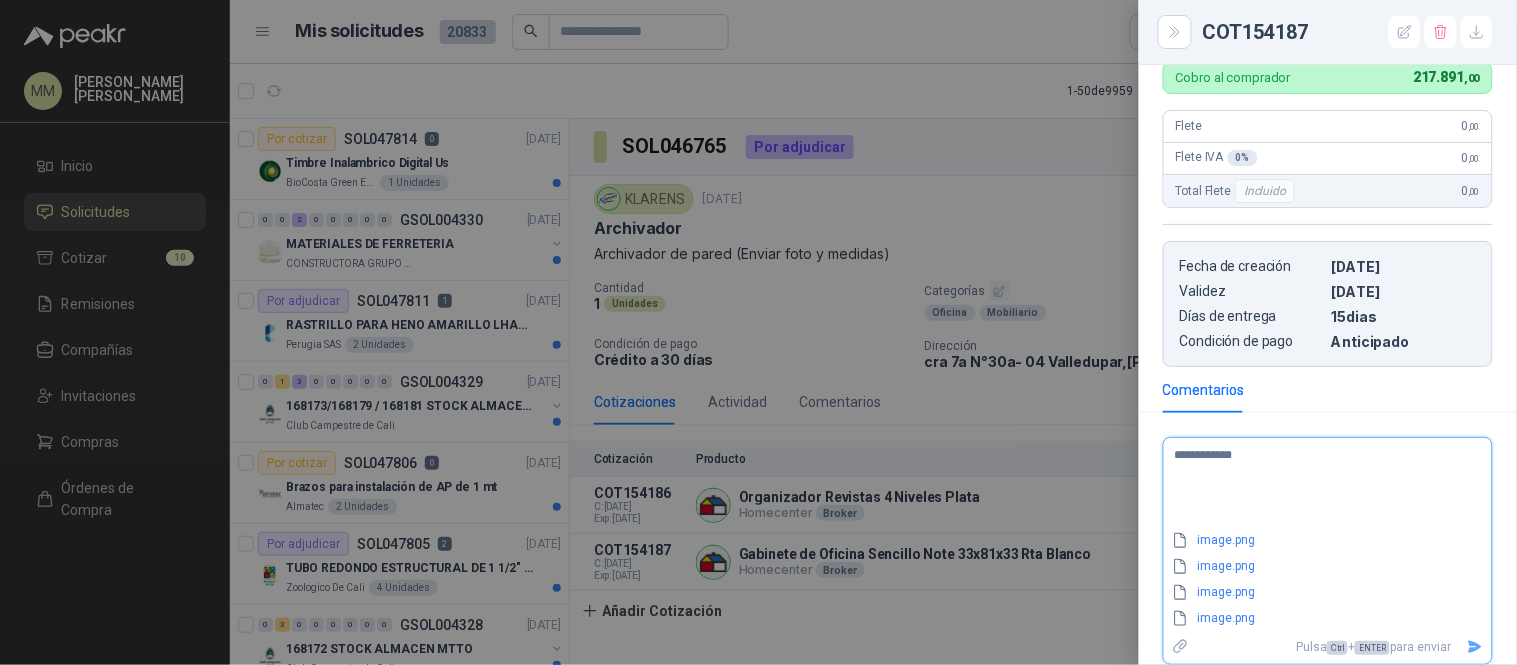 type on "**********" 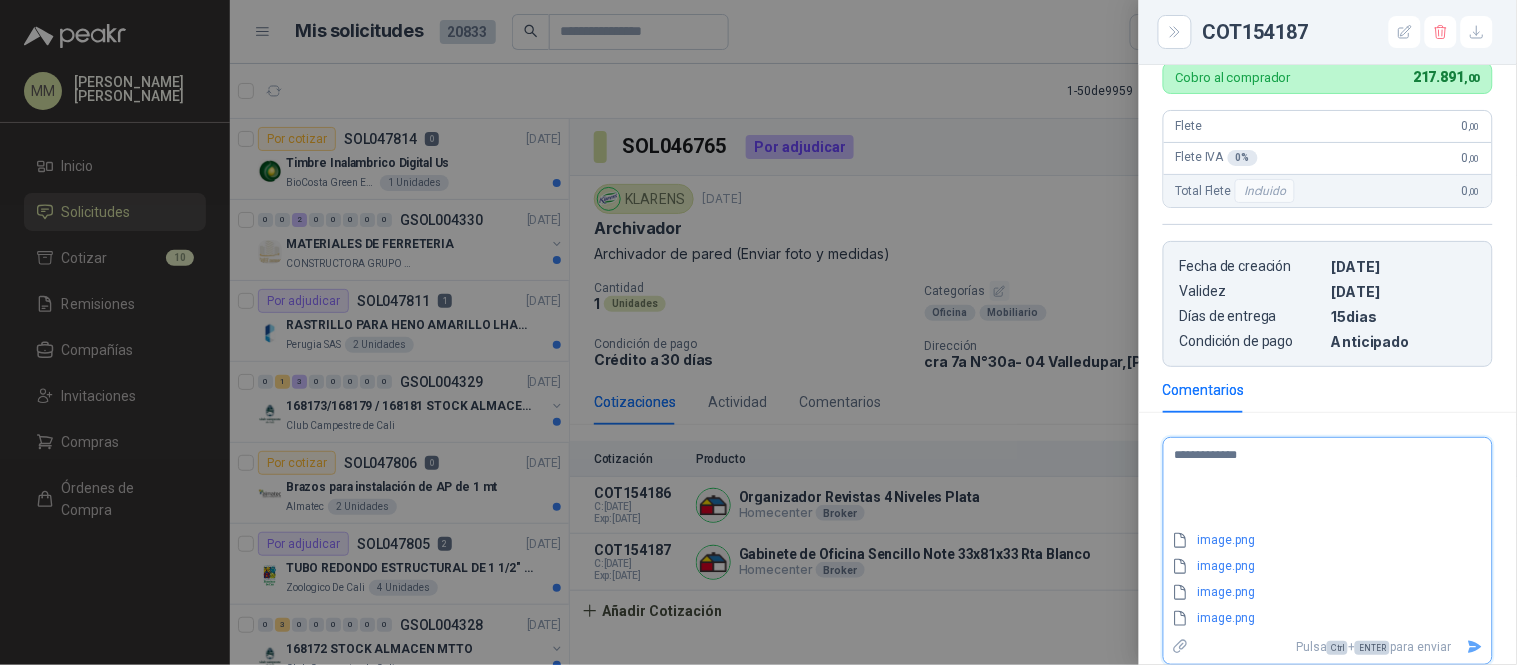 type on "**********" 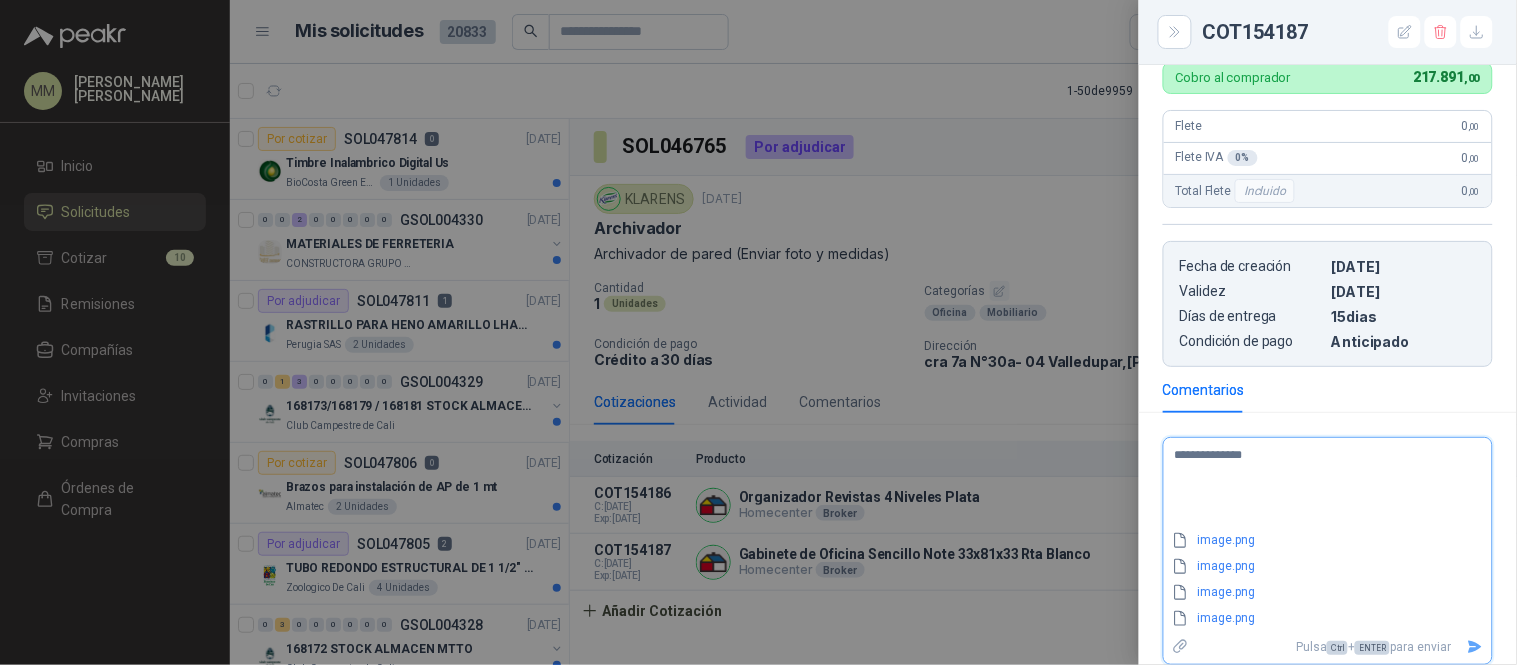 type on "**********" 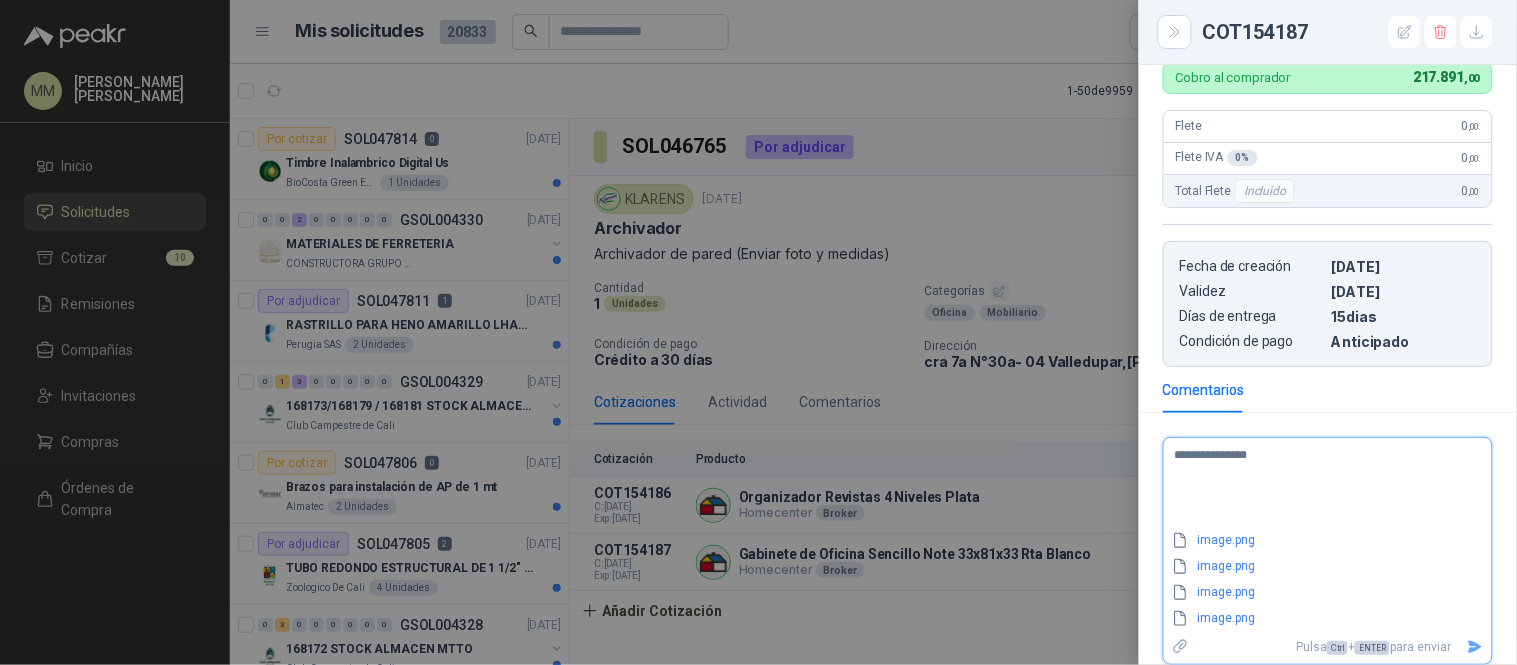 type on "**********" 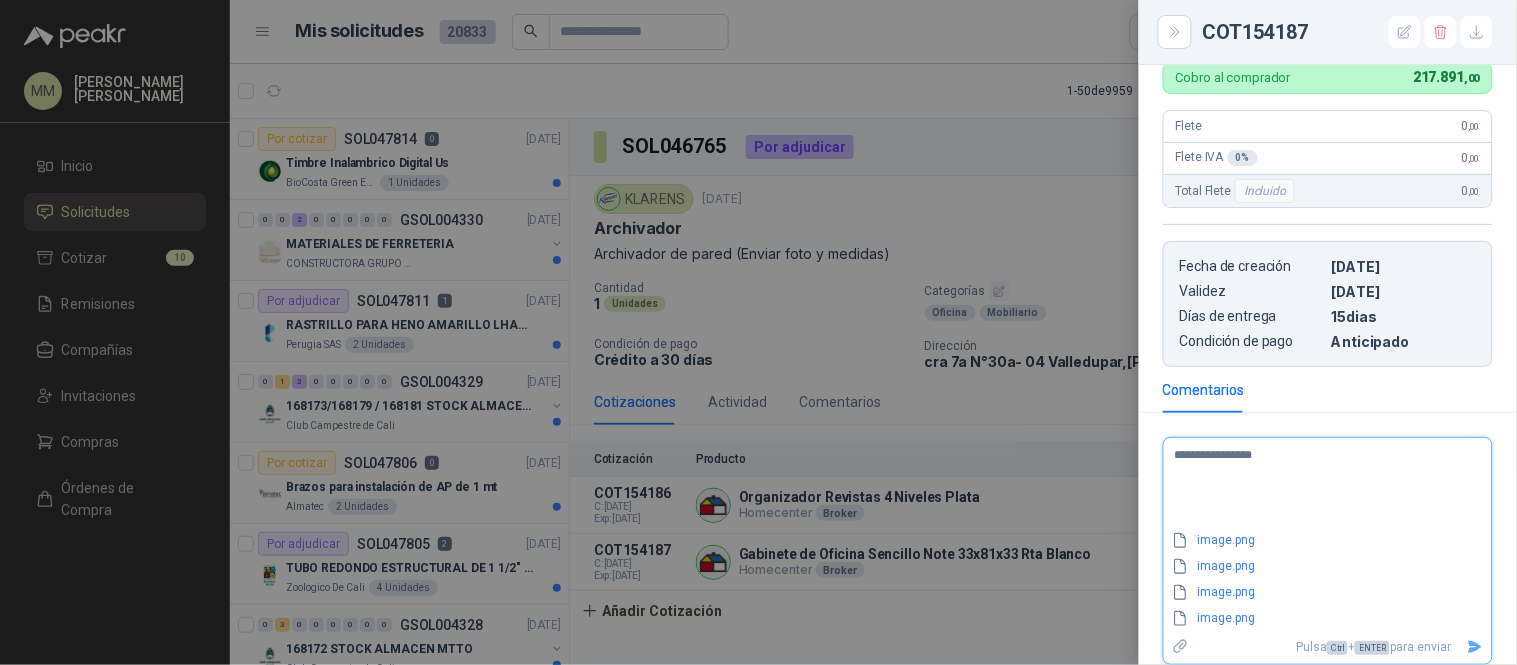 type on "**********" 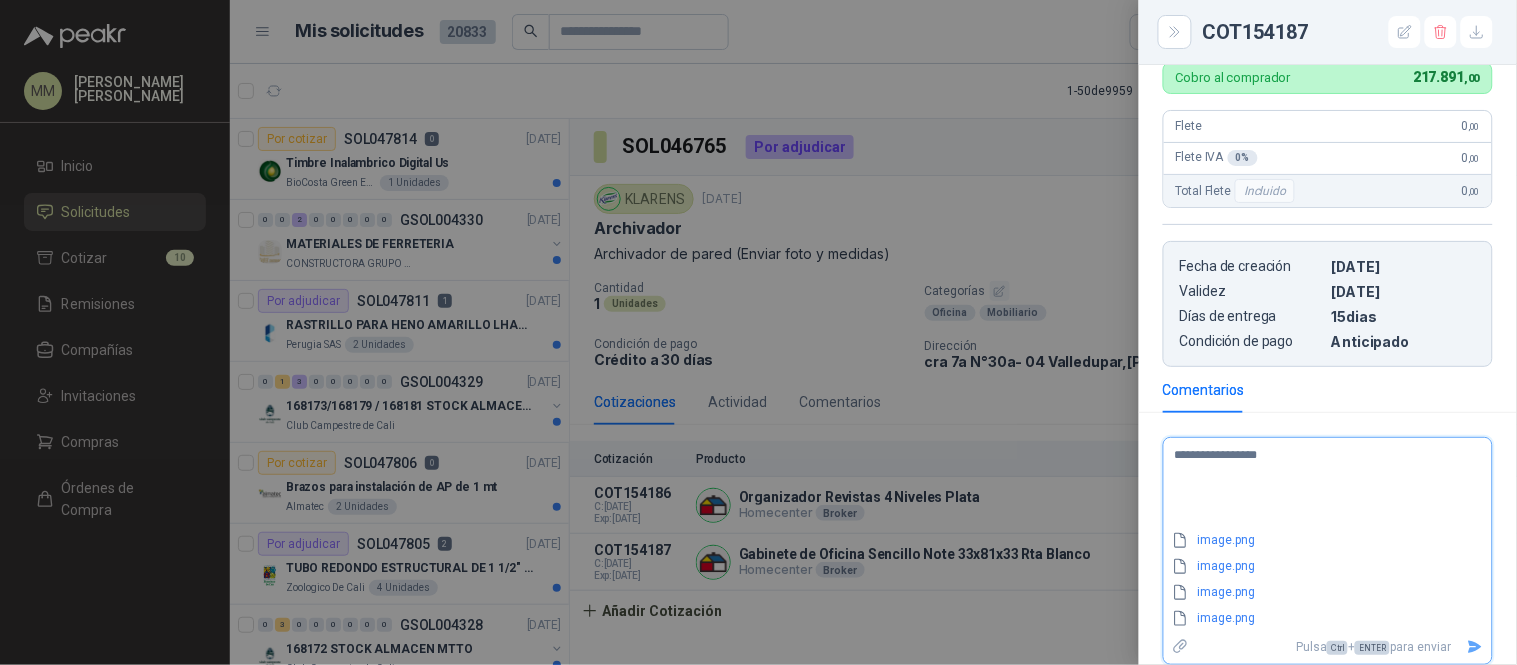 type 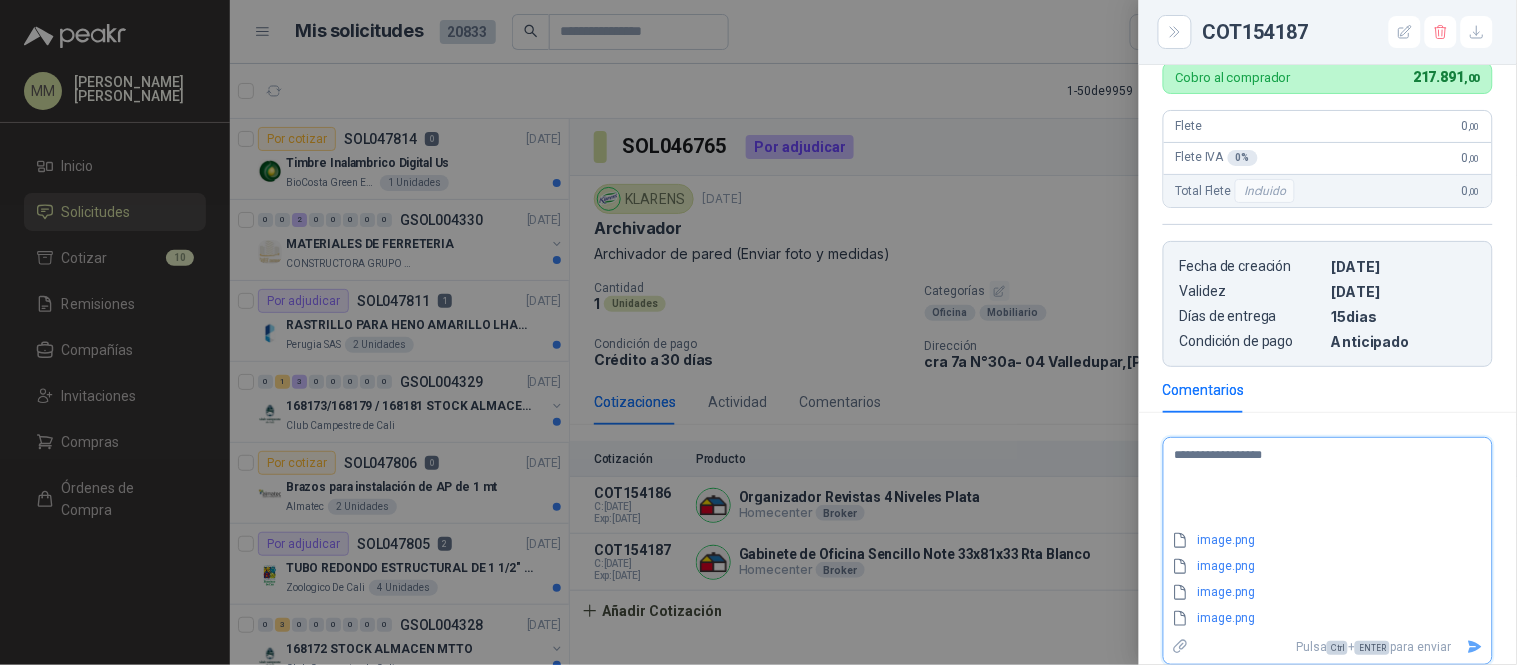 type on "**********" 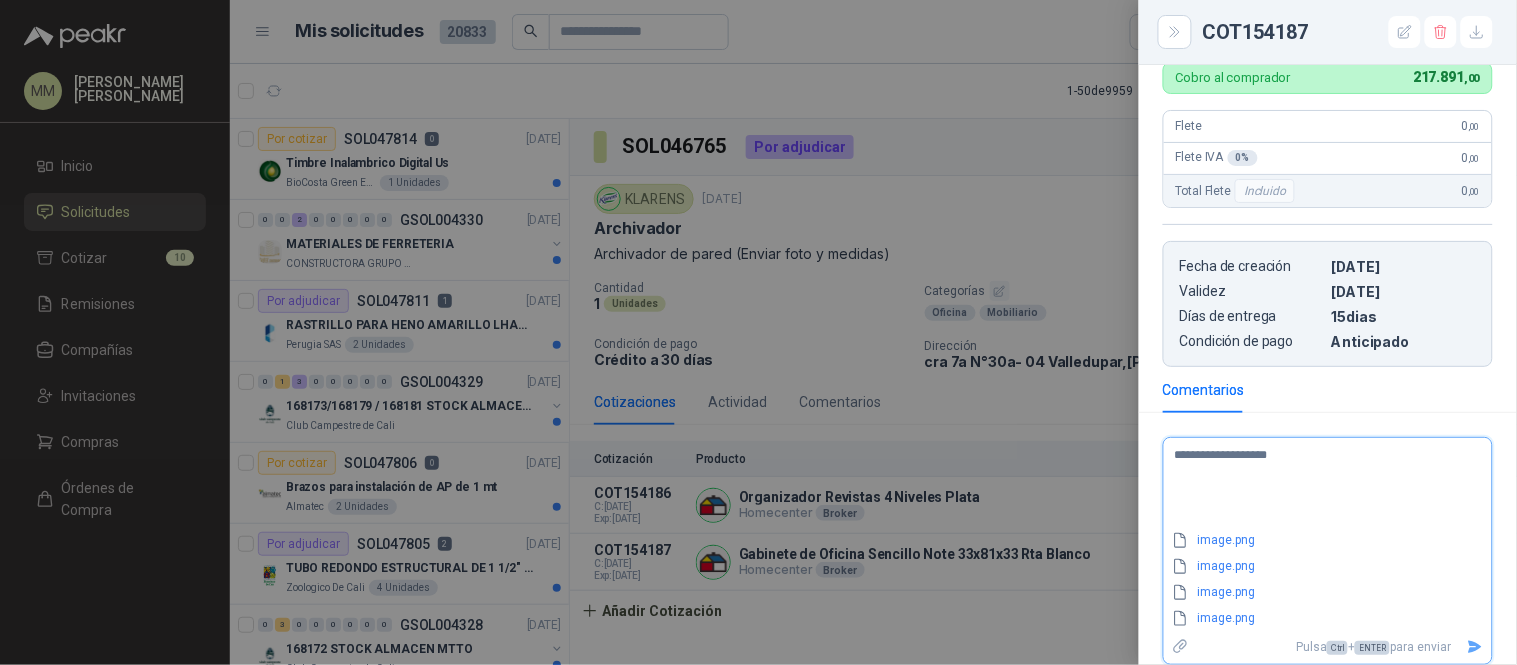 type on "**********" 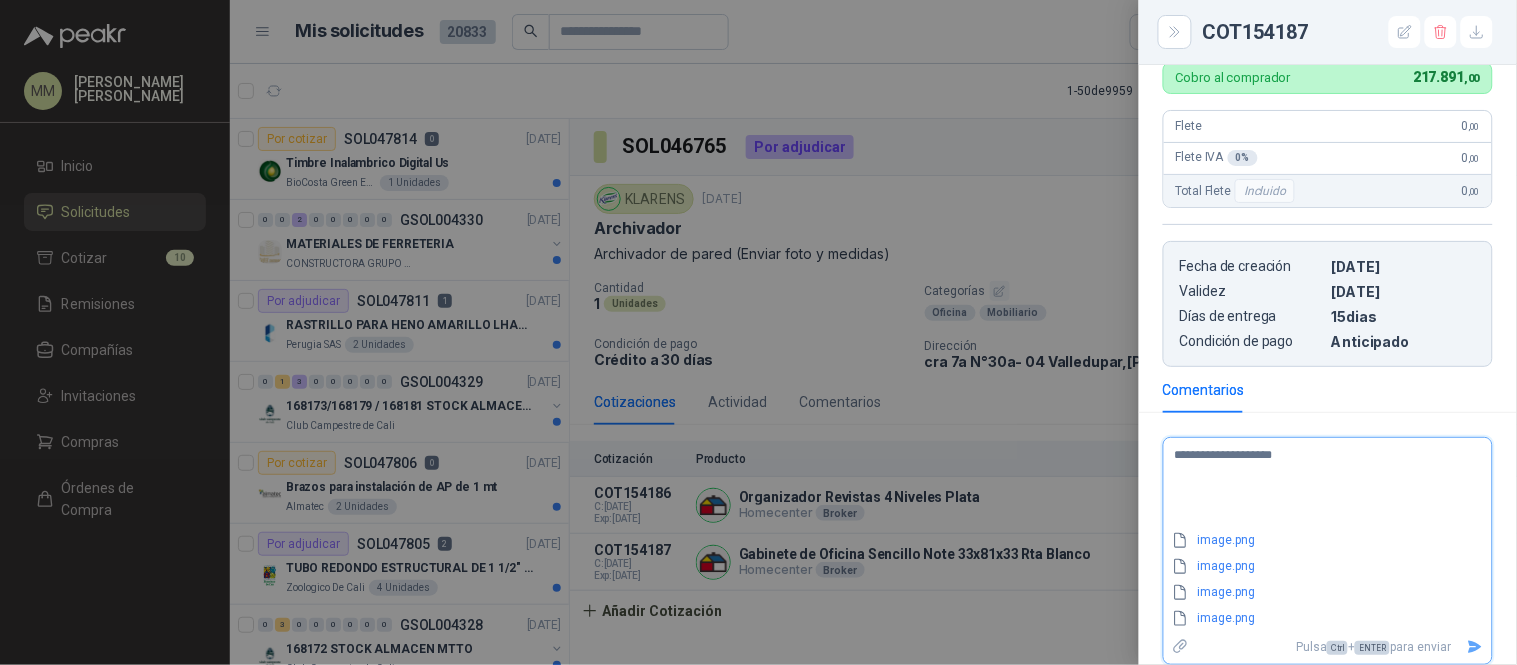 type on "**********" 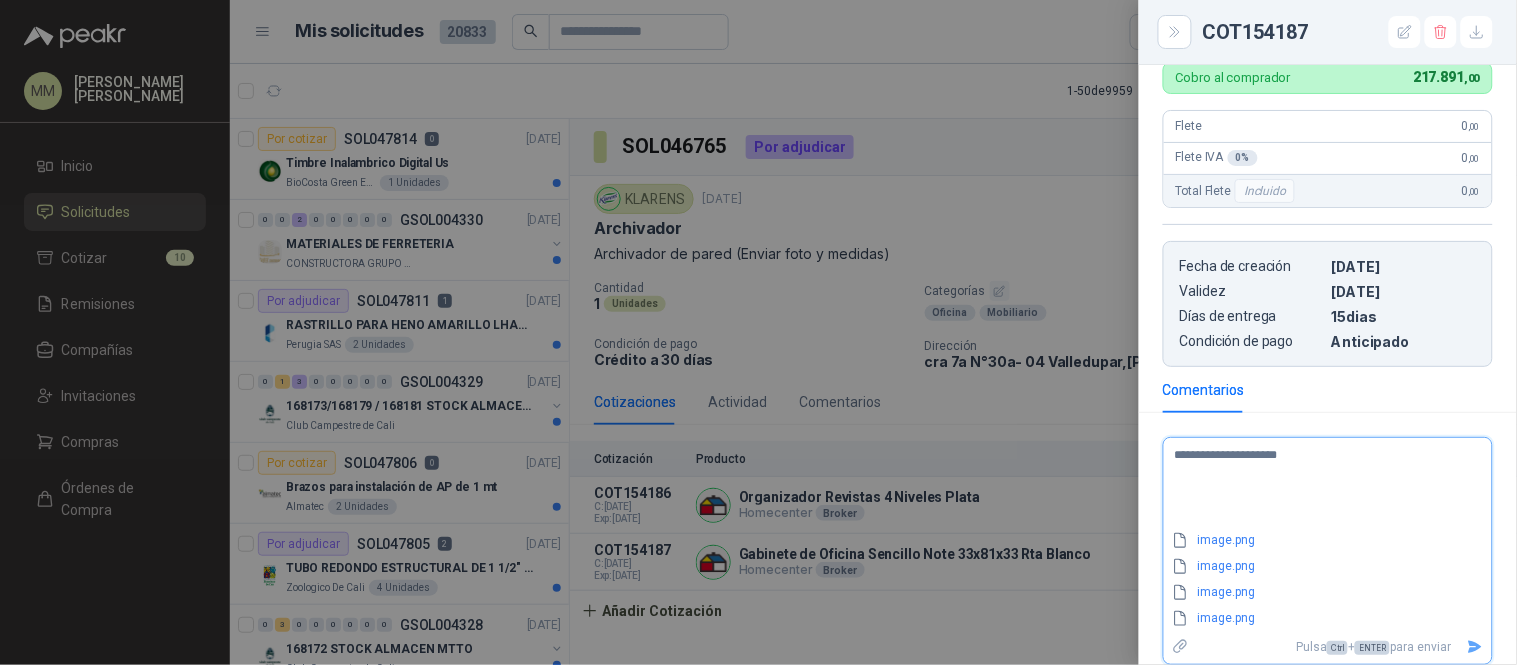 type on "**********" 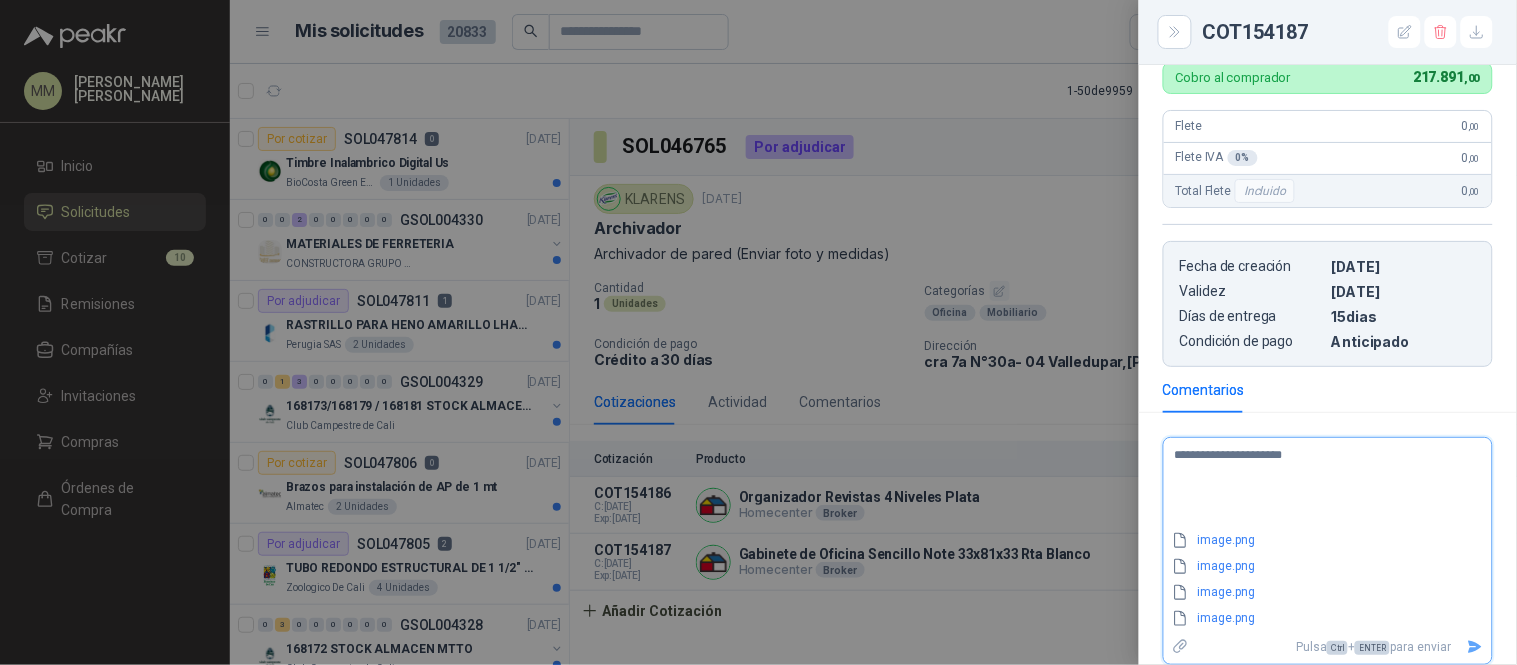 type on "**********" 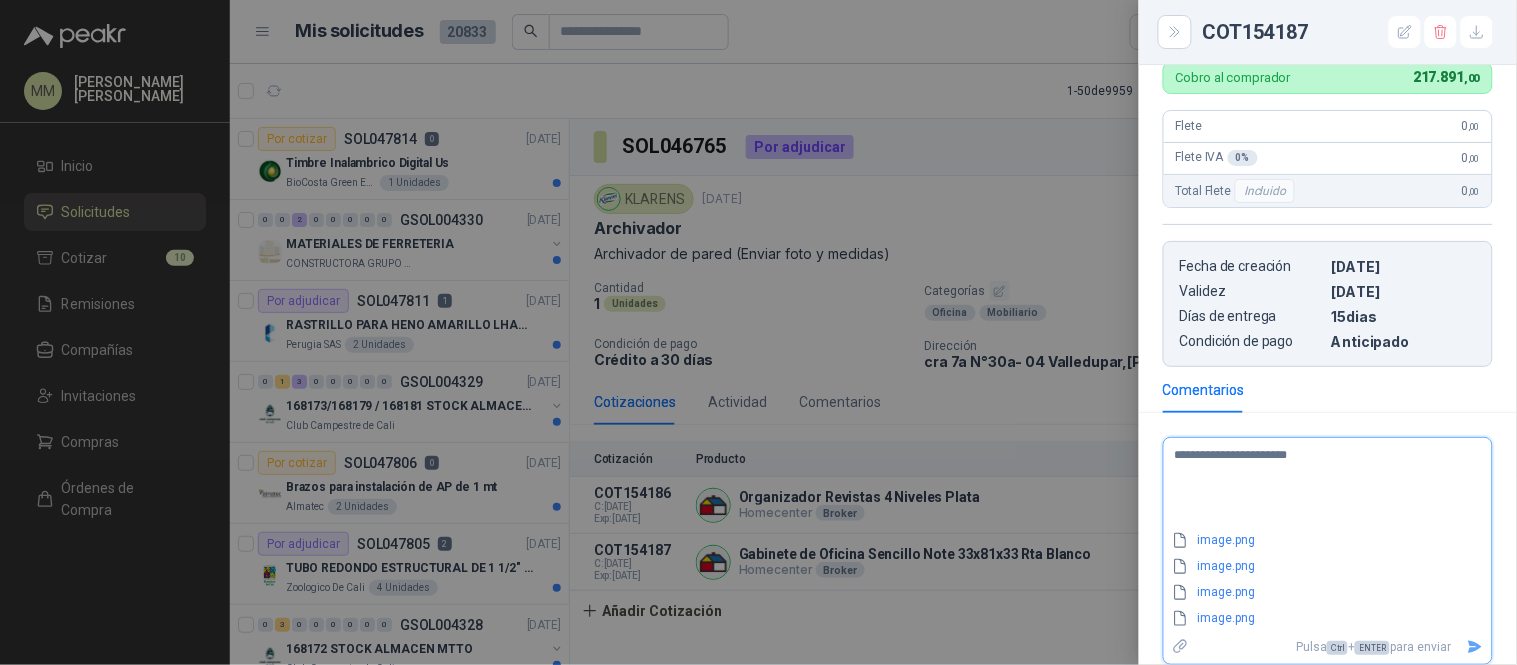 type 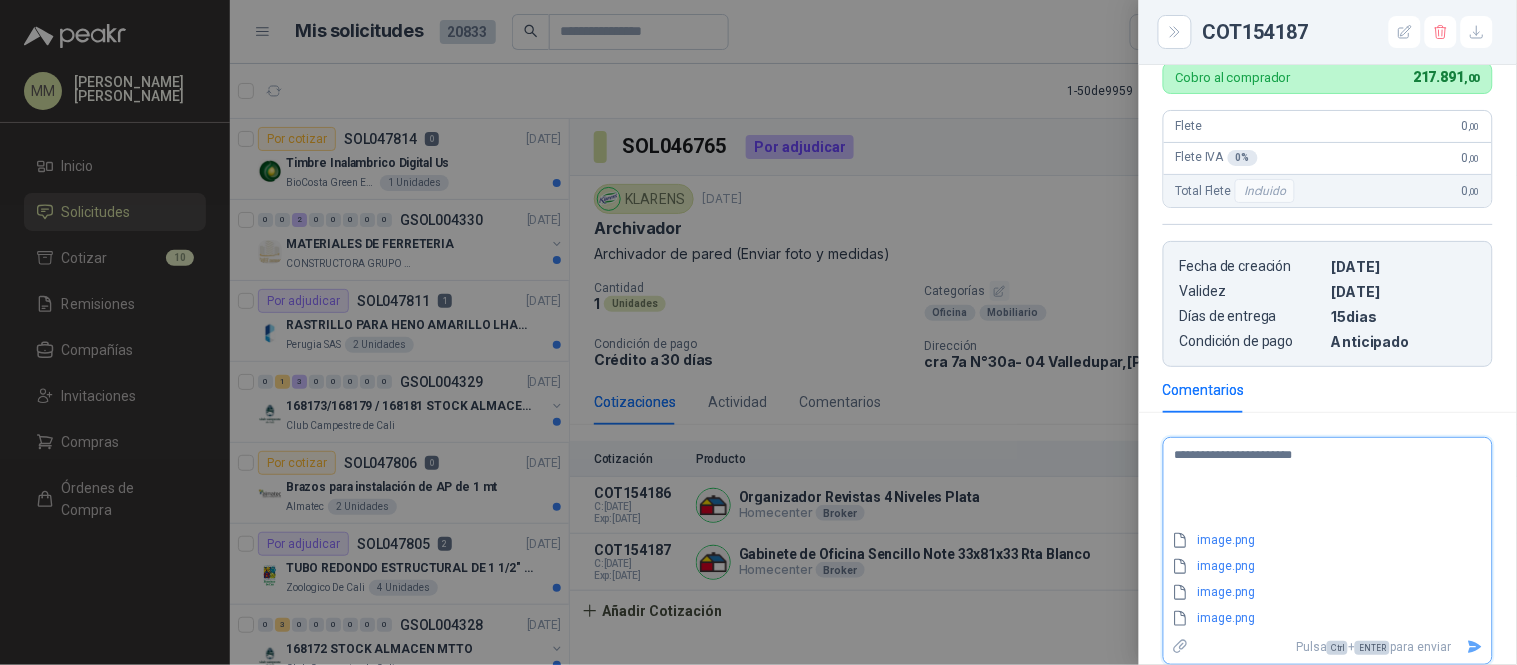 type on "**********" 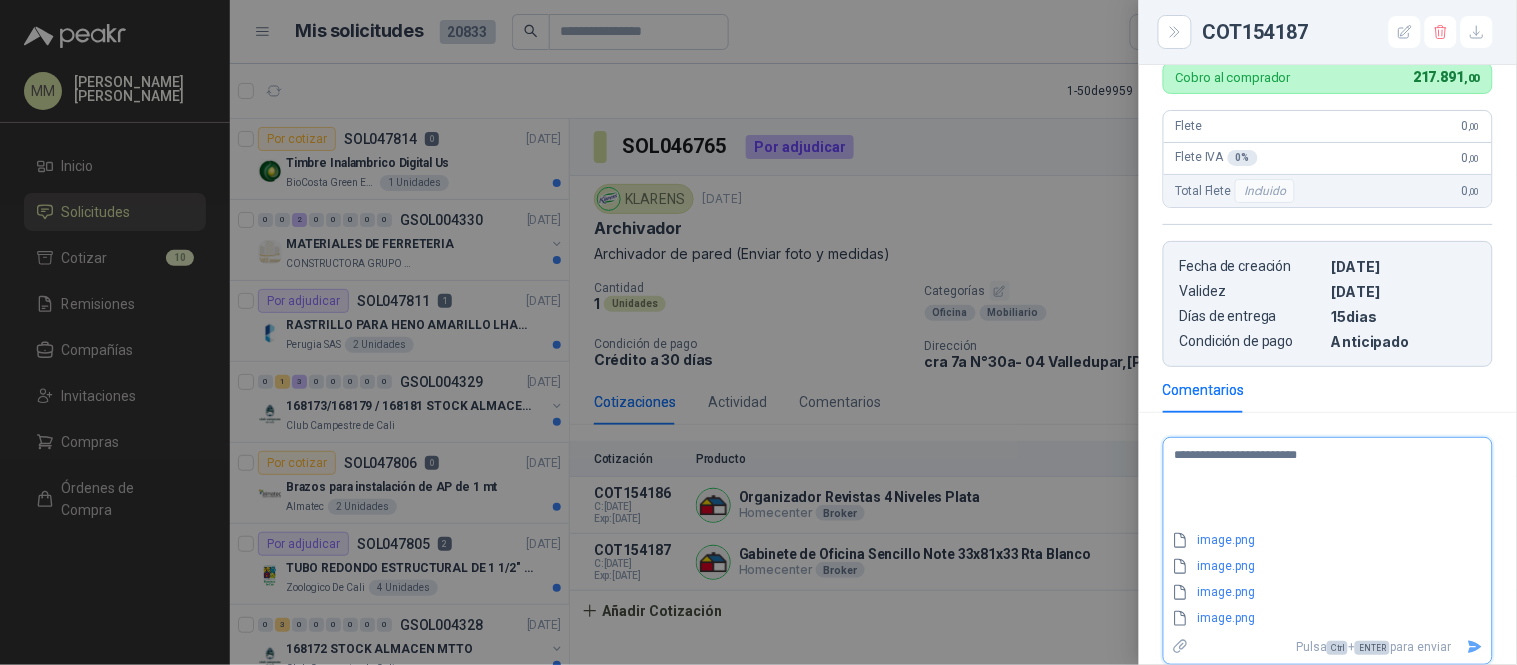 type on "**********" 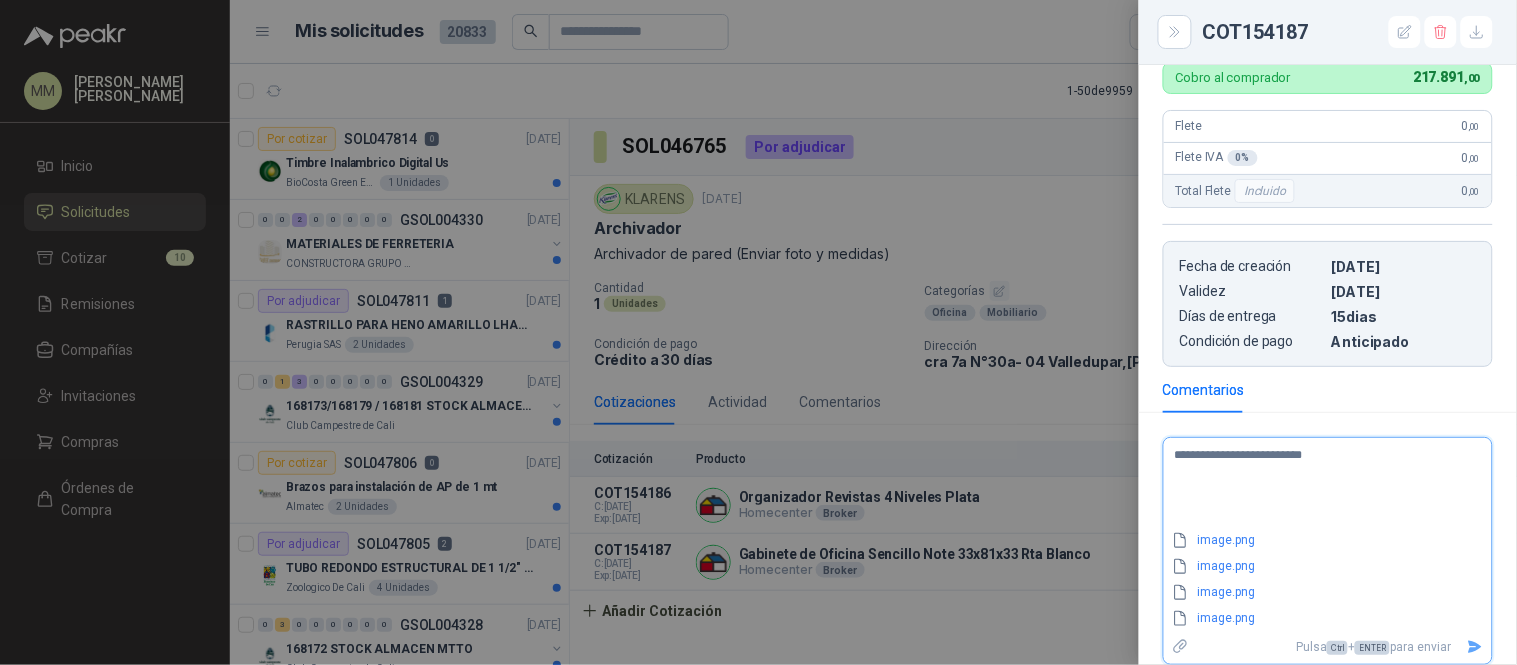 type on "**********" 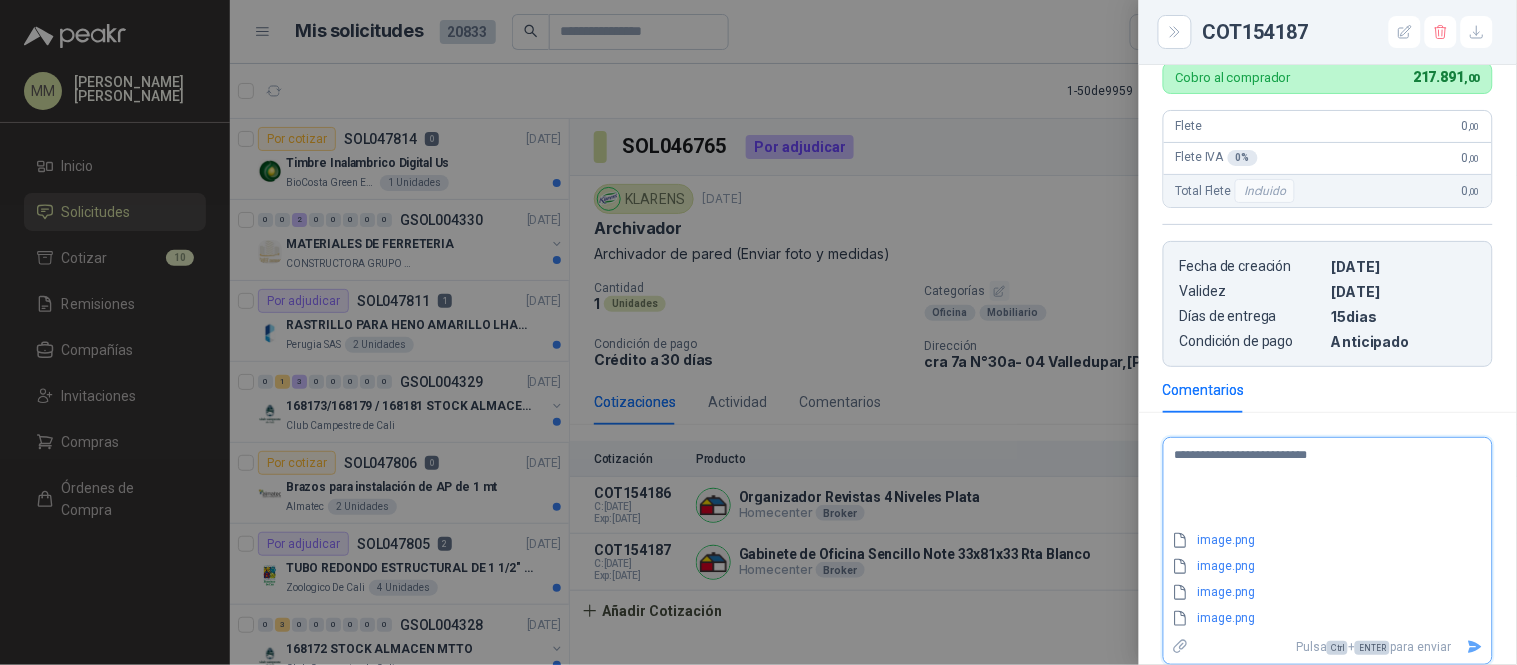 type 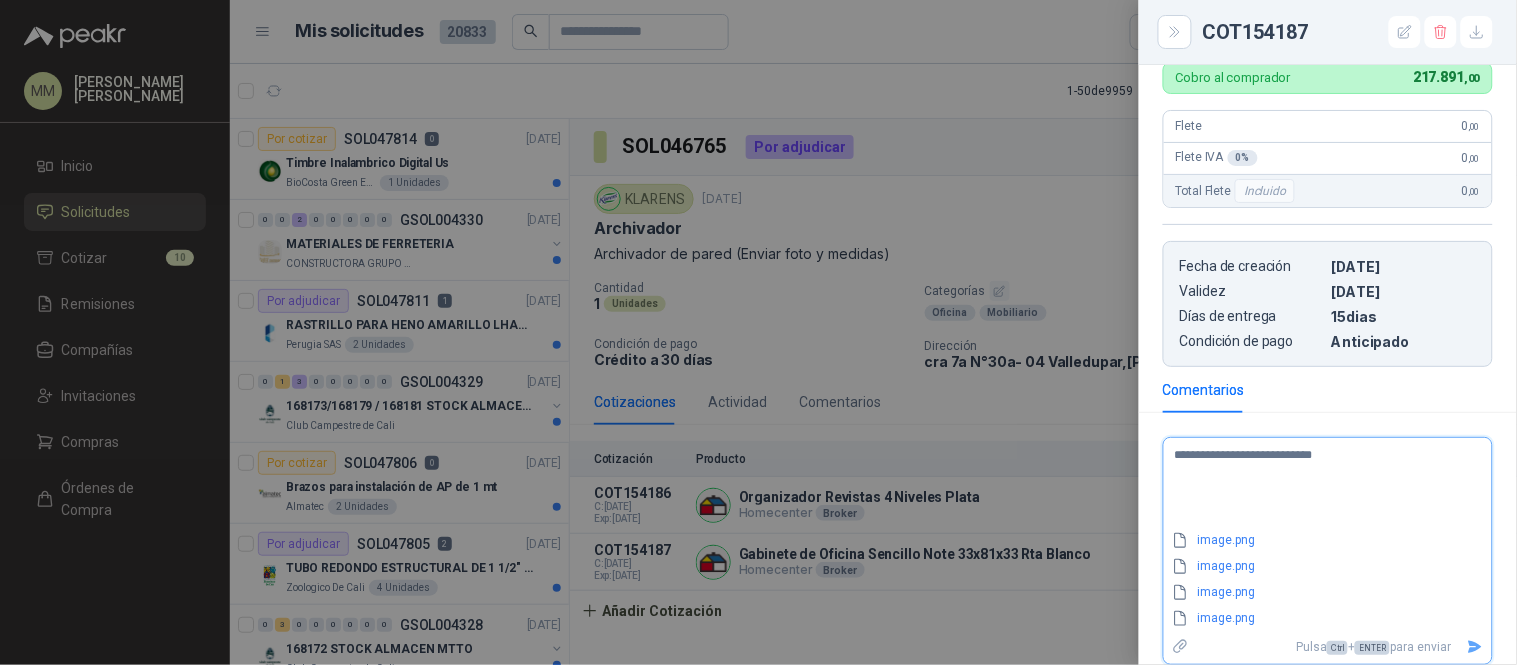 type on "**********" 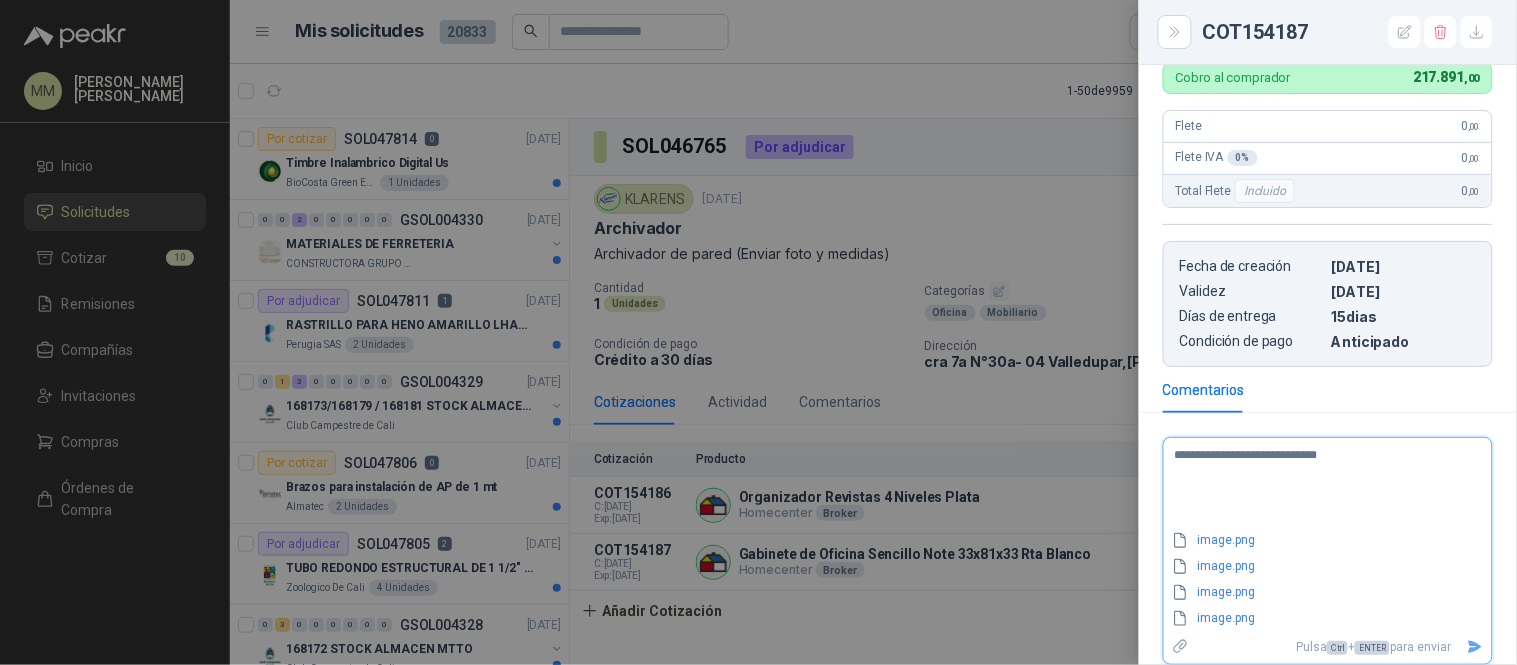 type on "**********" 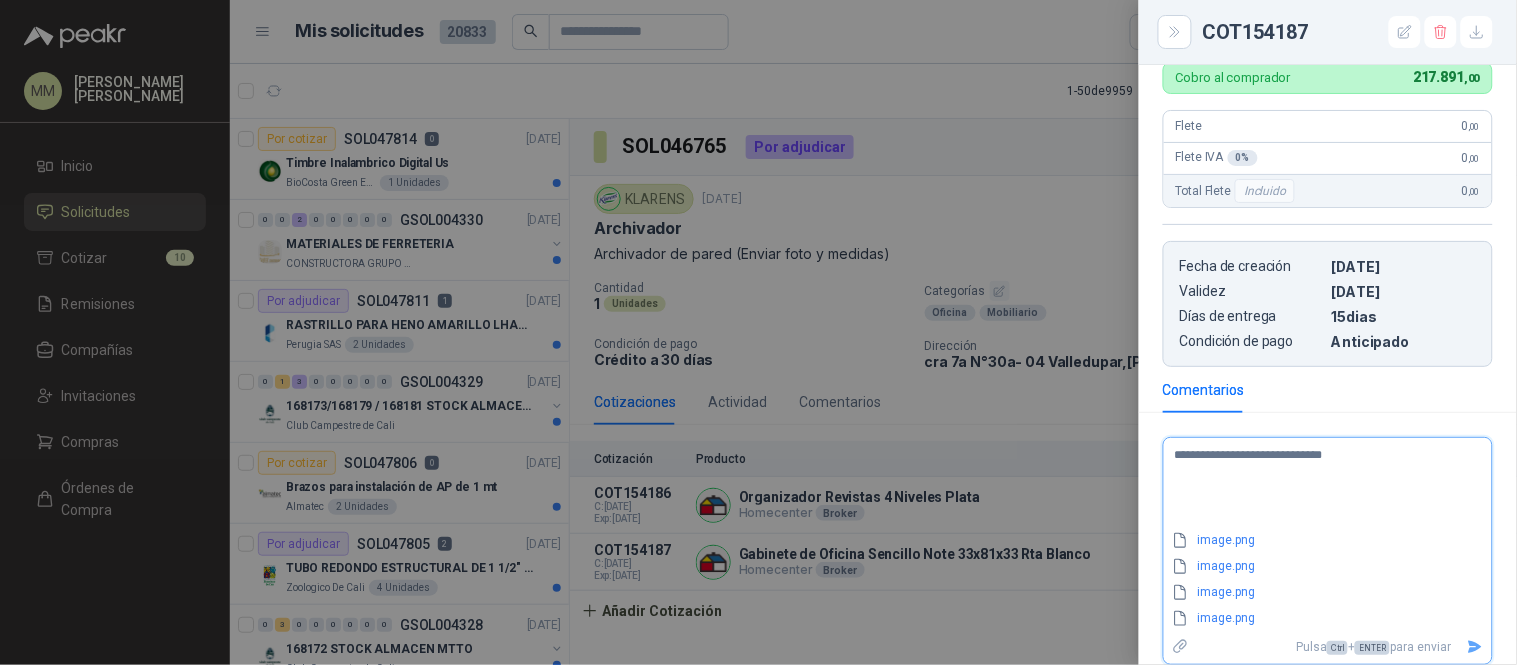type on "**********" 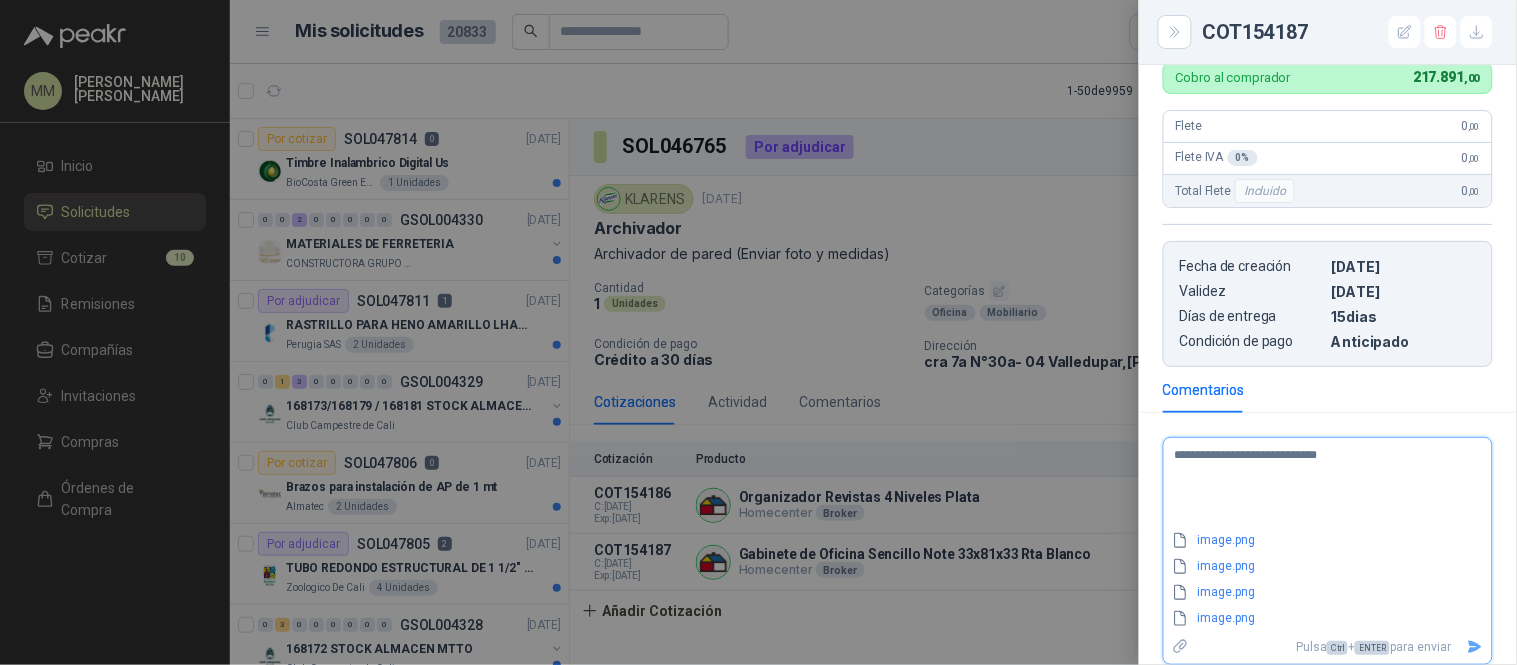 type on "**********" 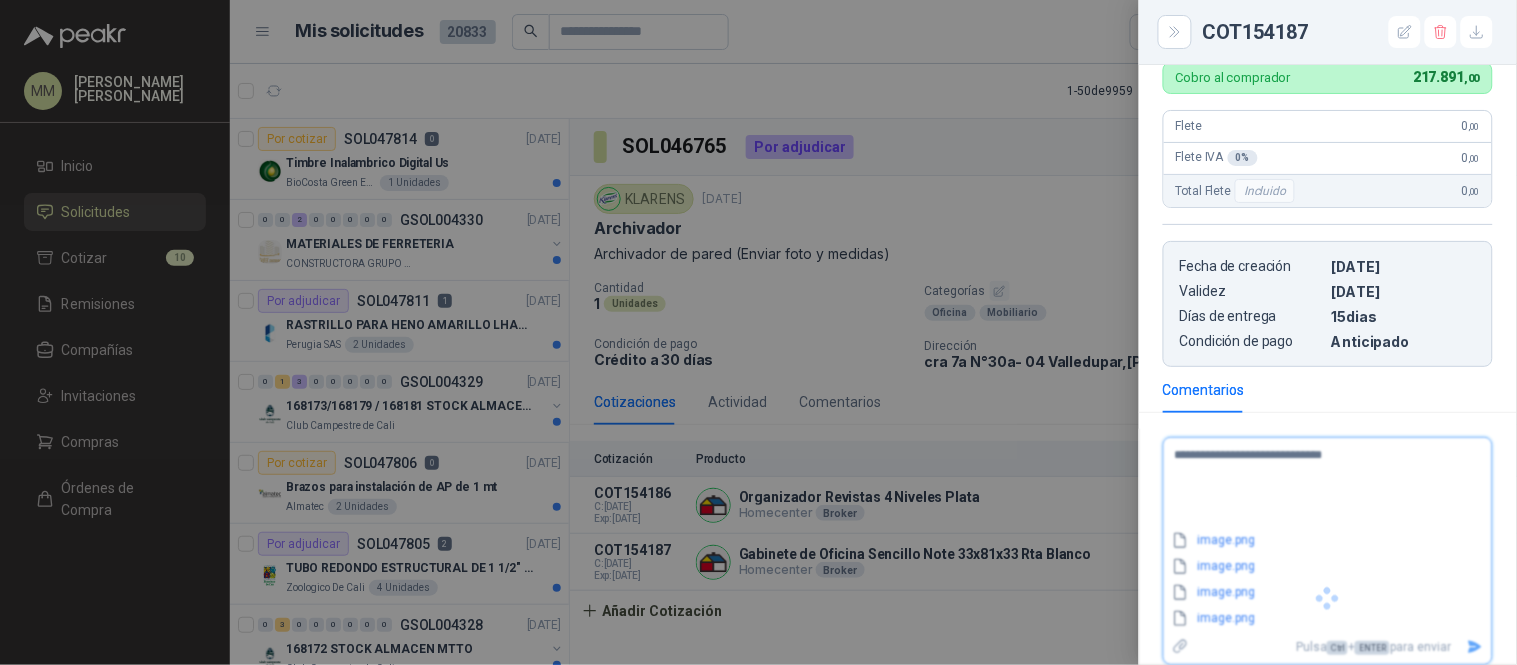 type 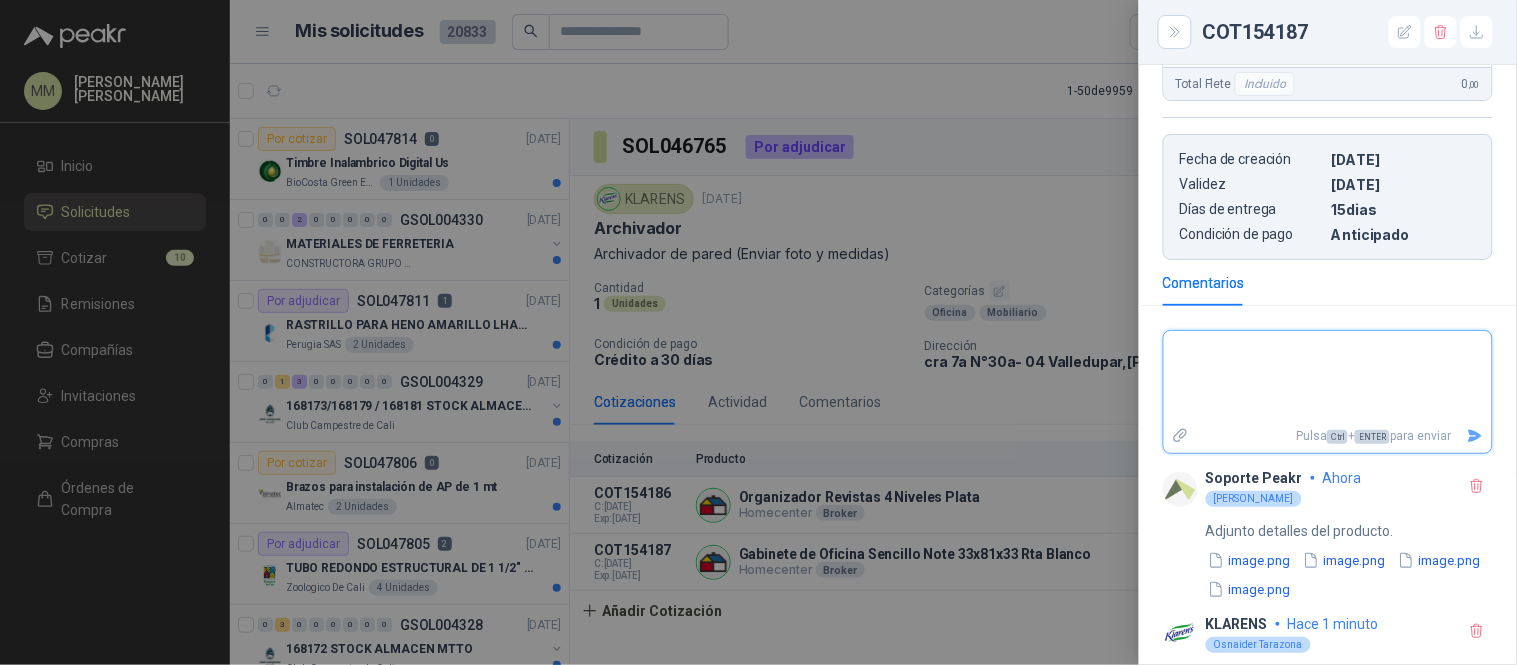 scroll, scrollTop: 760, scrollLeft: 0, axis: vertical 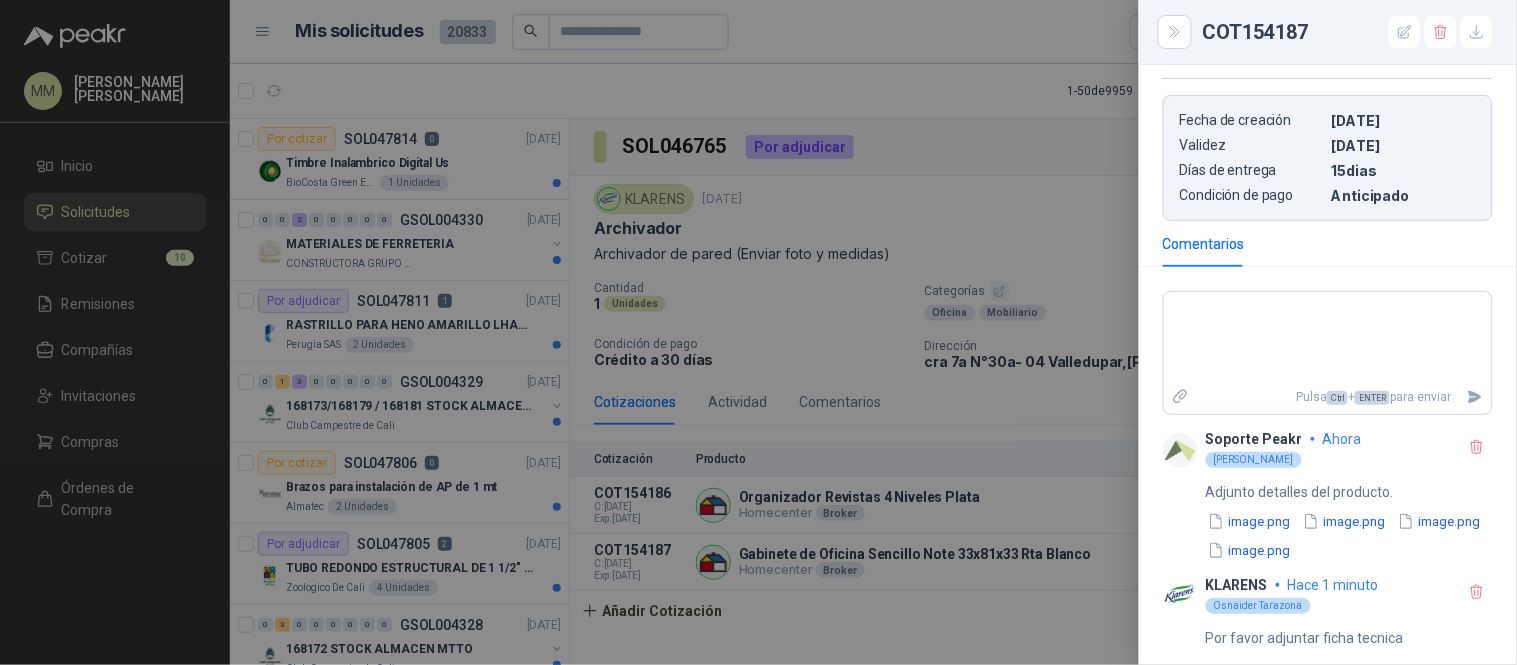 click at bounding box center (758, 332) 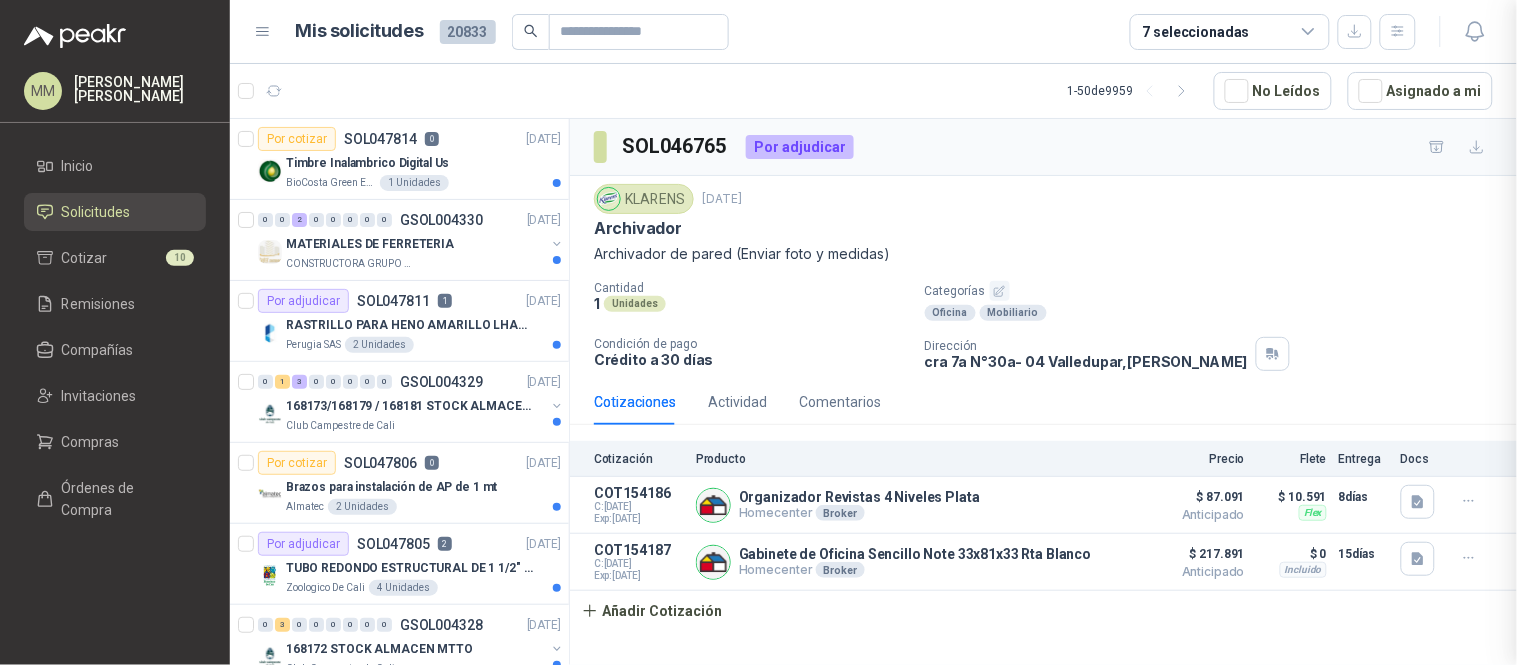 type 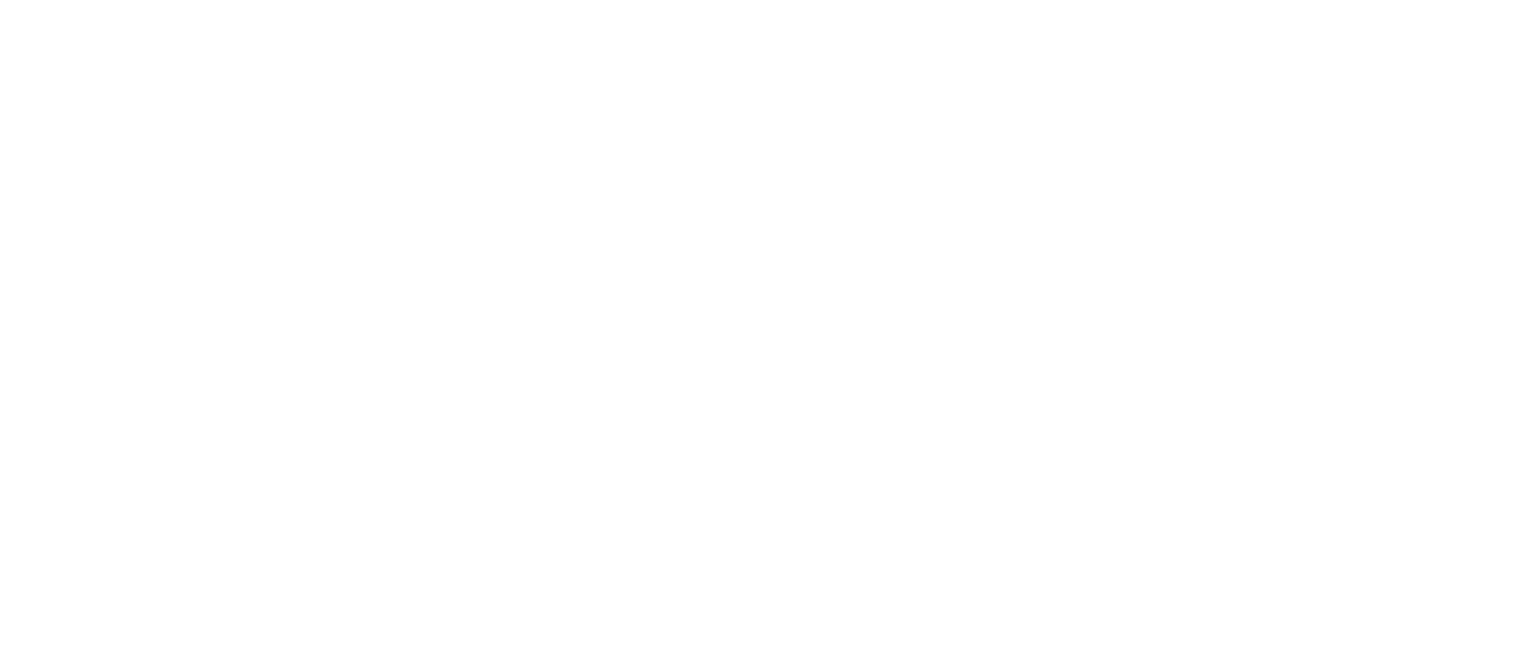 scroll, scrollTop: 0, scrollLeft: 0, axis: both 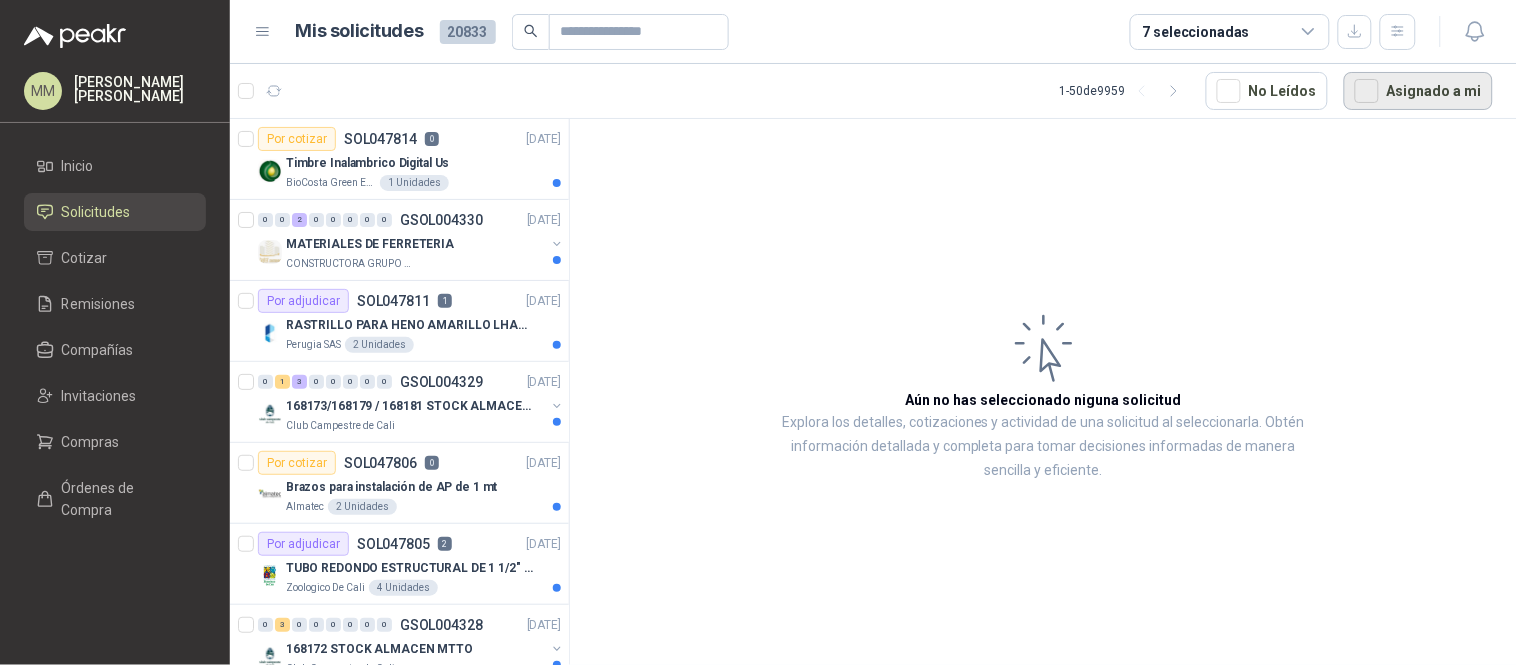 click on "Asignado a mi" at bounding box center [1418, 91] 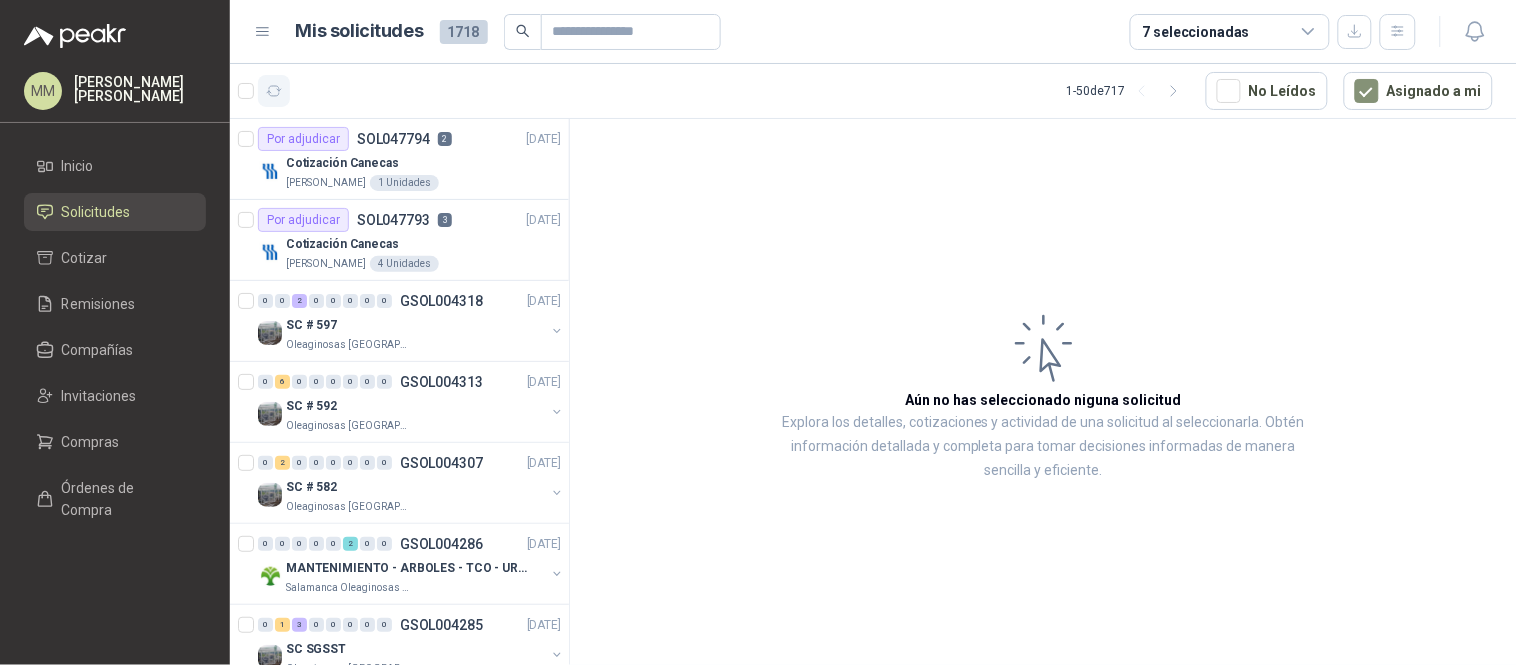 click 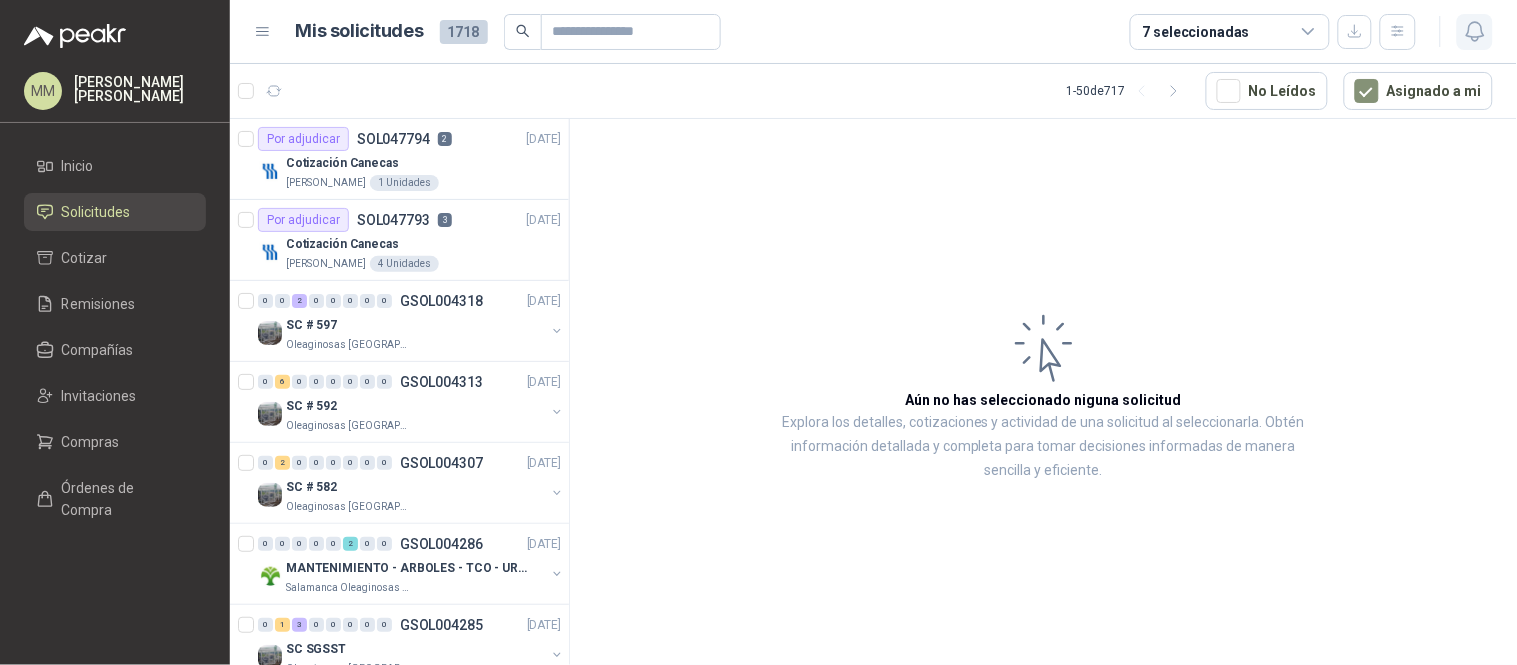click 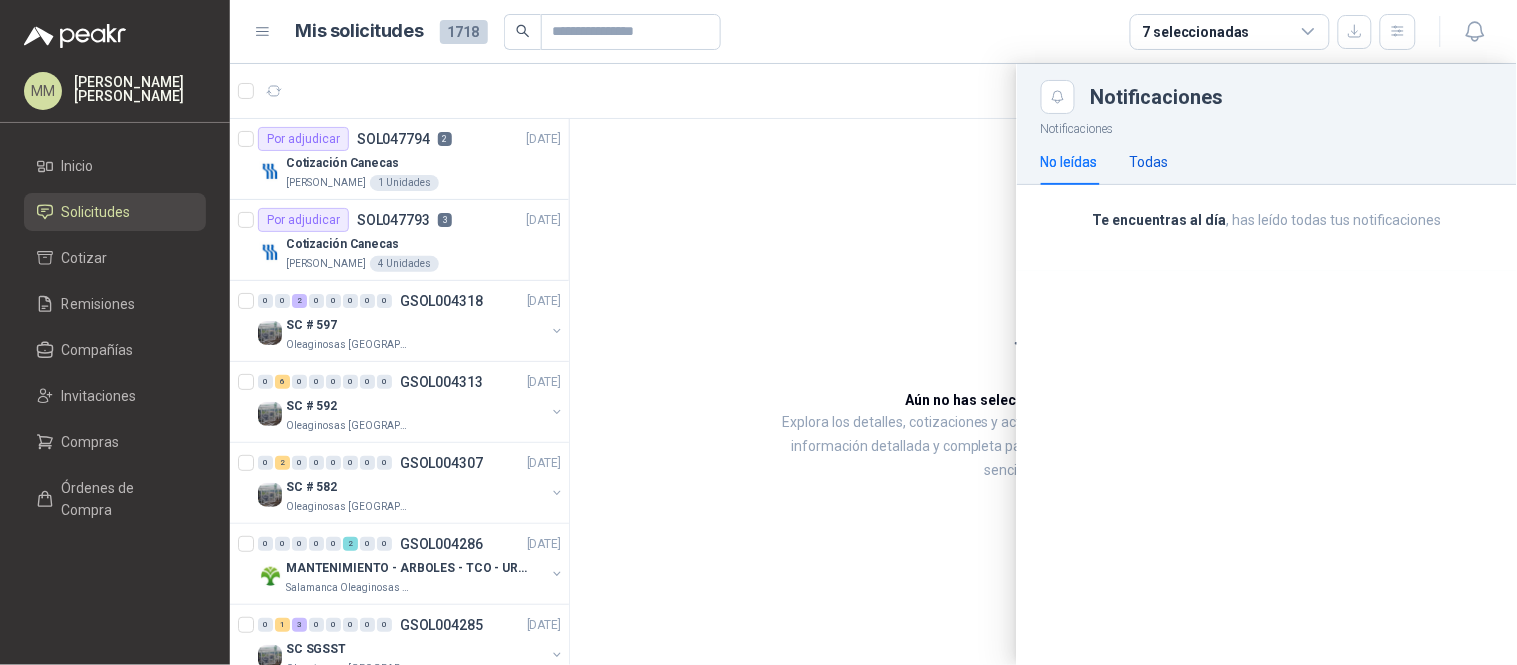 click on "Todas" at bounding box center (1149, 162) 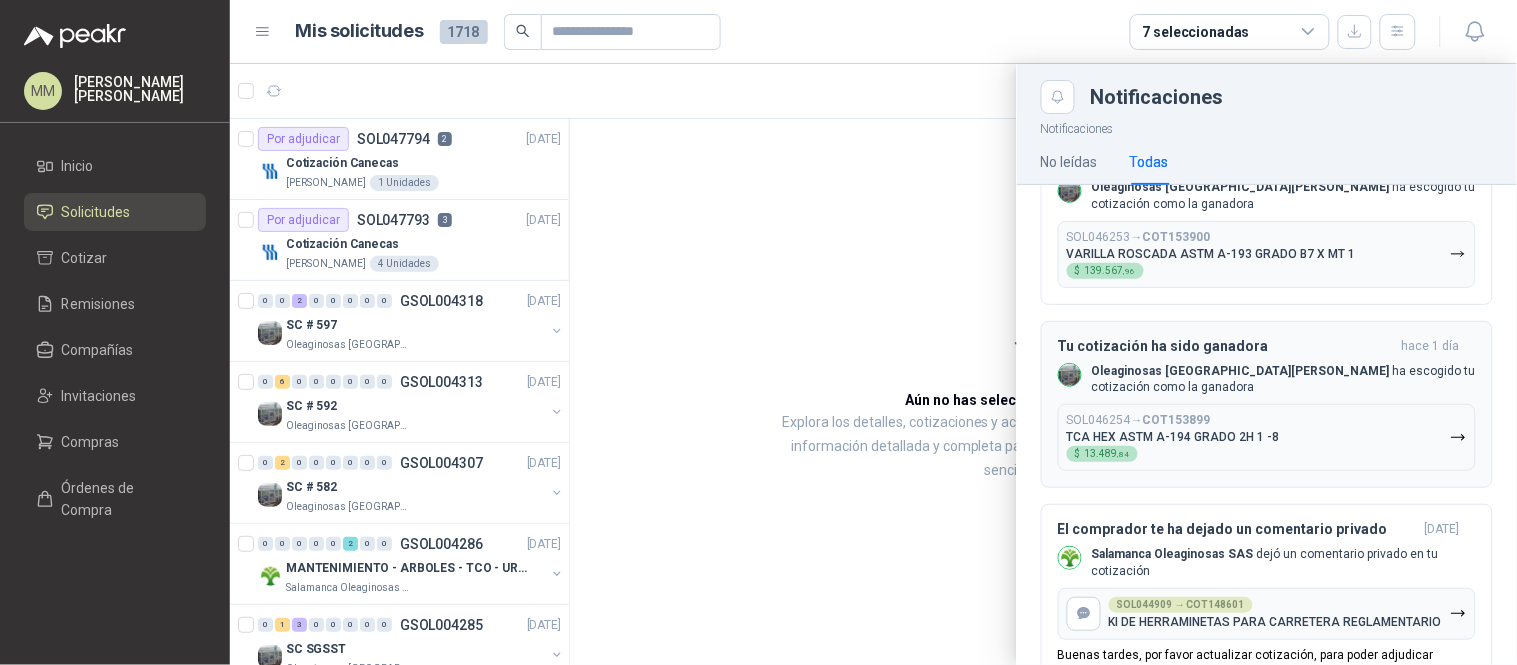 scroll, scrollTop: 2222, scrollLeft: 0, axis: vertical 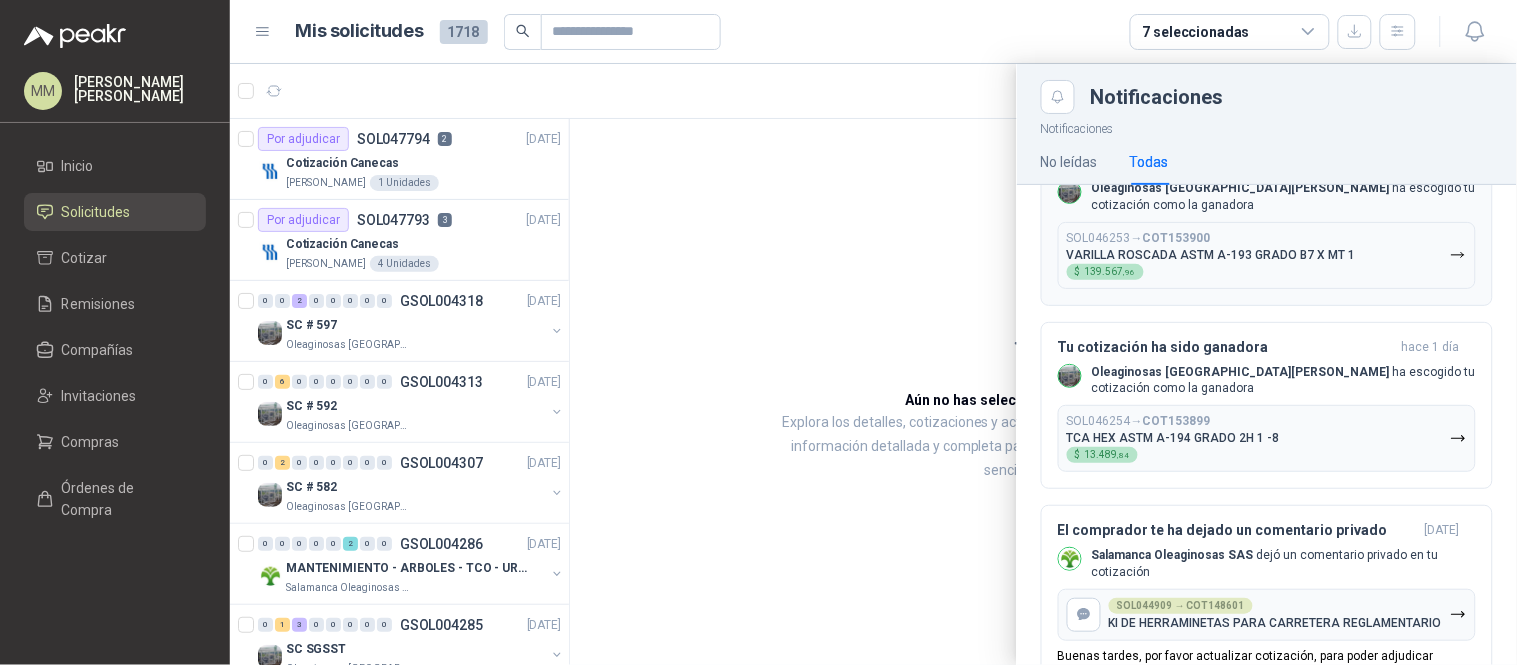 click on "VARILLA ROSCADA ASTM A-193 GRADO B7 X MT 1" at bounding box center (1211, 255) 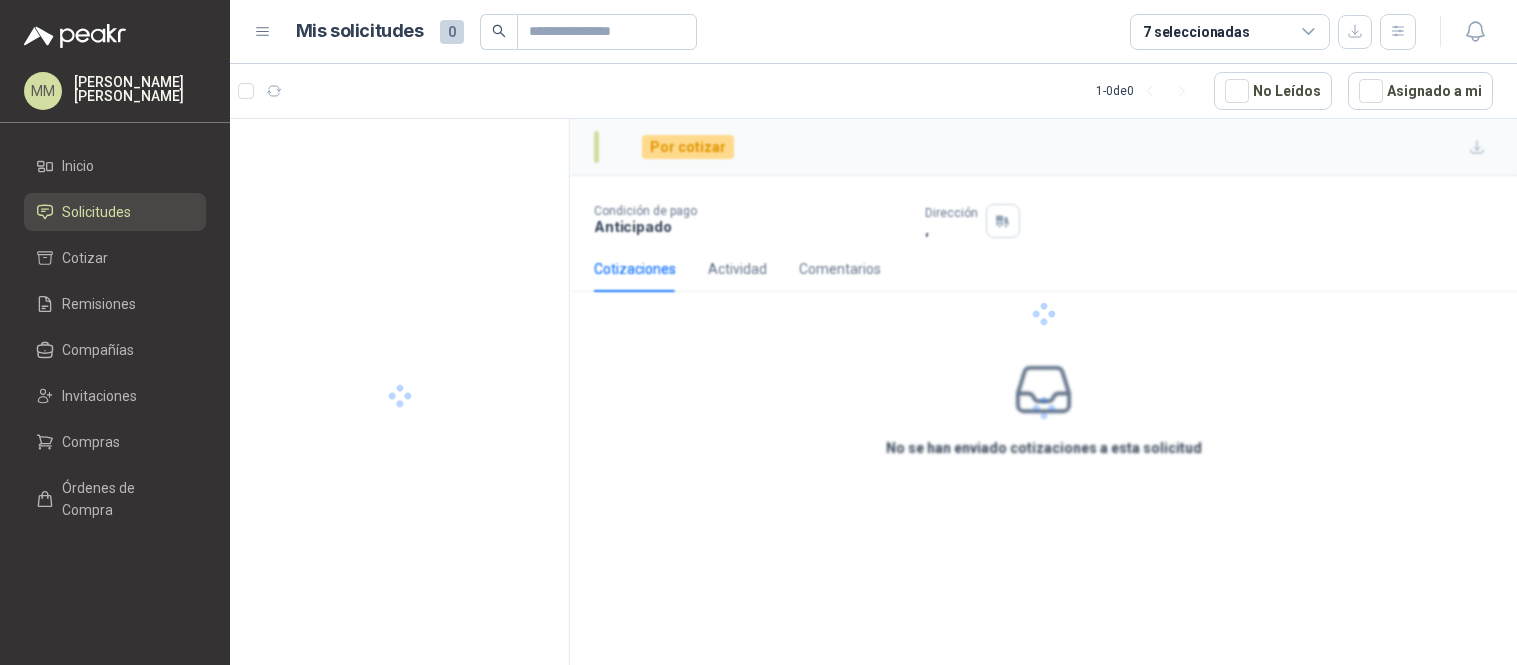 scroll, scrollTop: 0, scrollLeft: 0, axis: both 